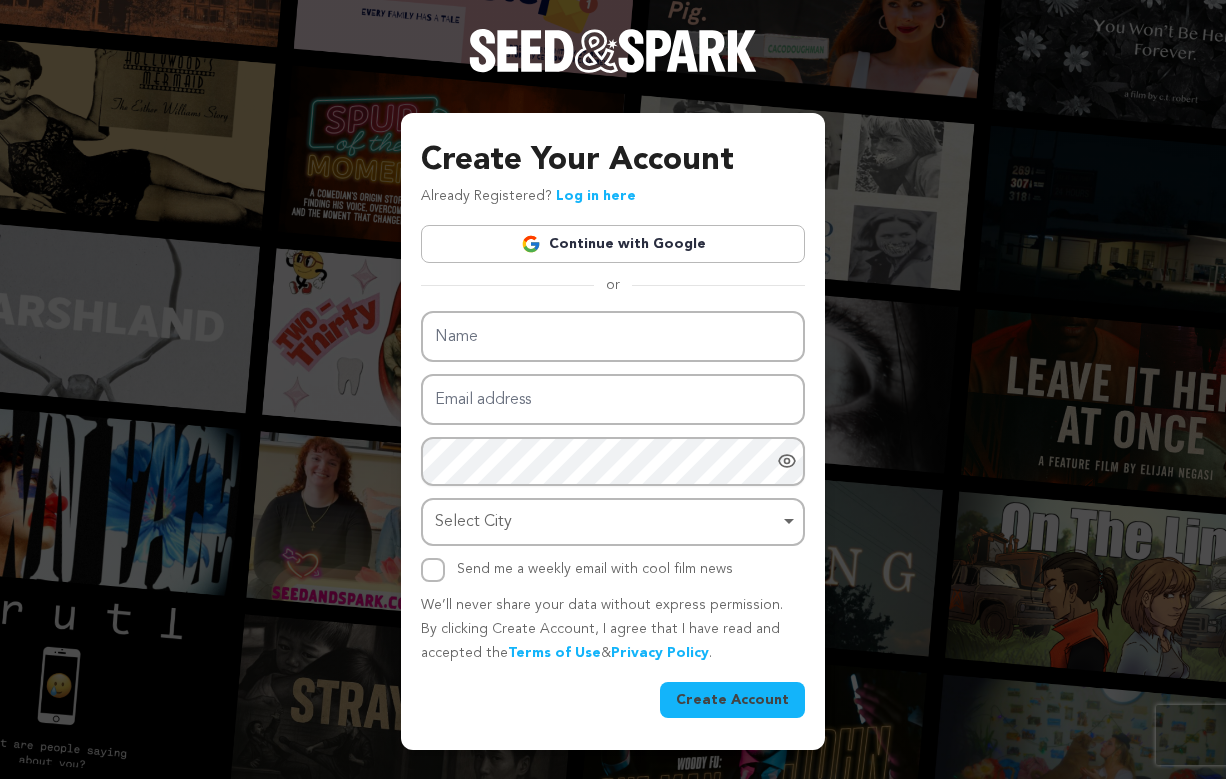 scroll, scrollTop: 0, scrollLeft: 0, axis: both 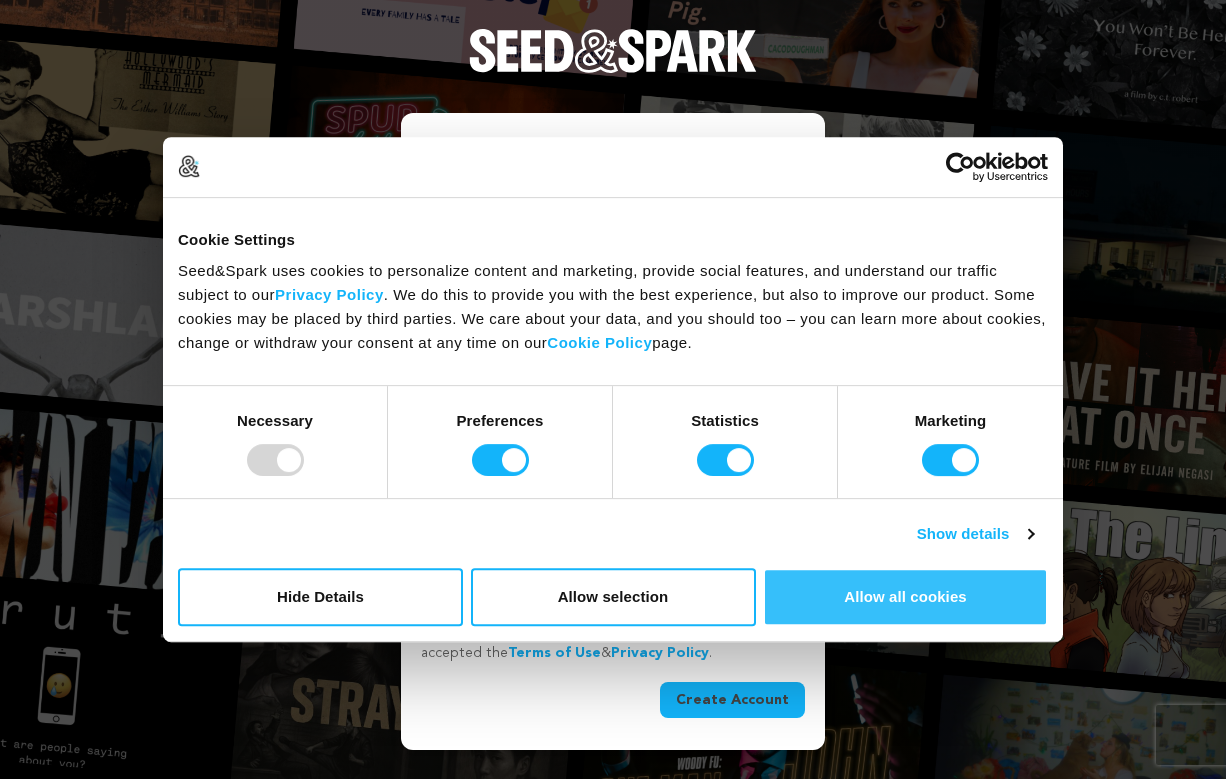 click on "Allow all cookies" at bounding box center [905, 597] 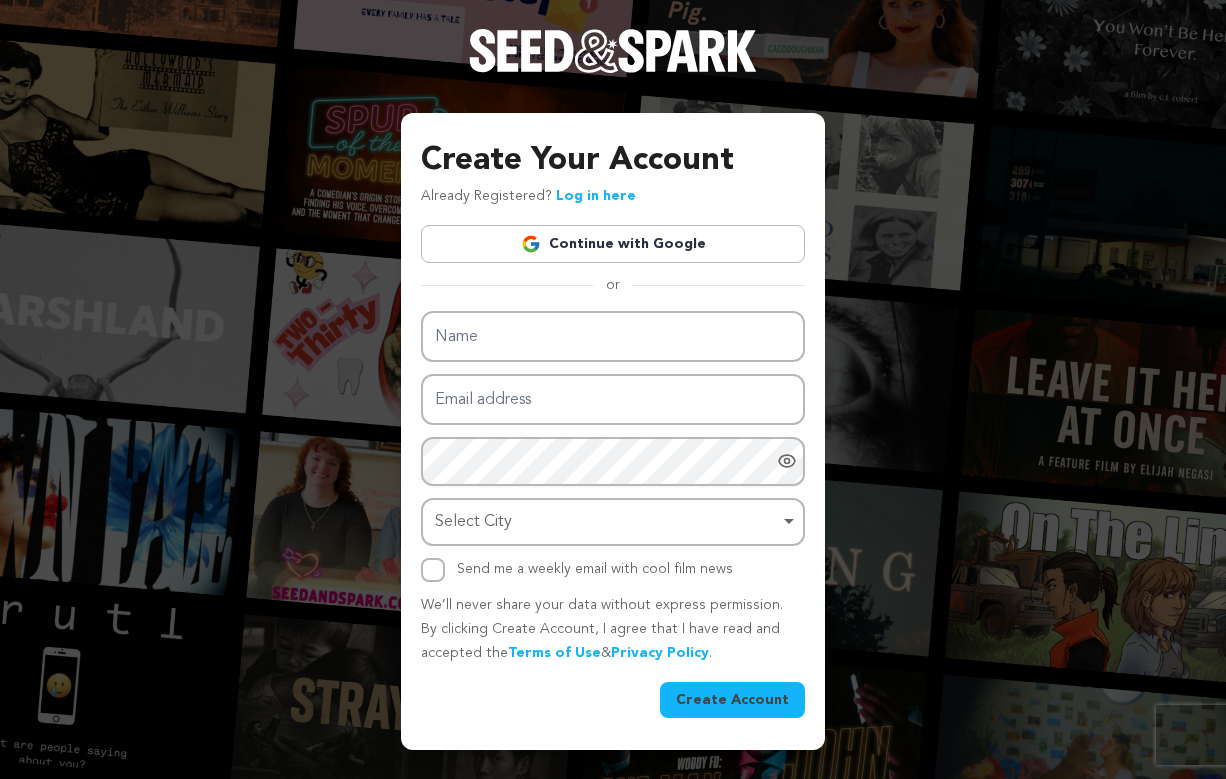 click on "Log in here" at bounding box center (596, 196) 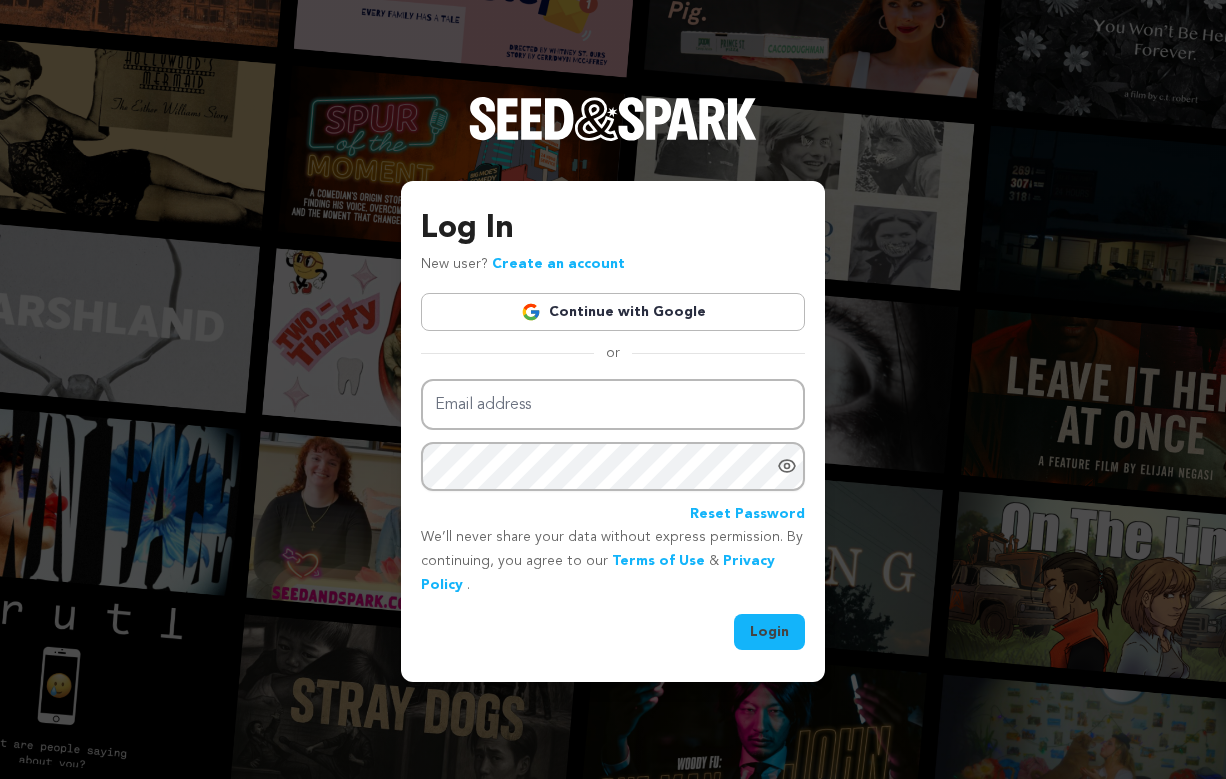 scroll, scrollTop: 0, scrollLeft: 0, axis: both 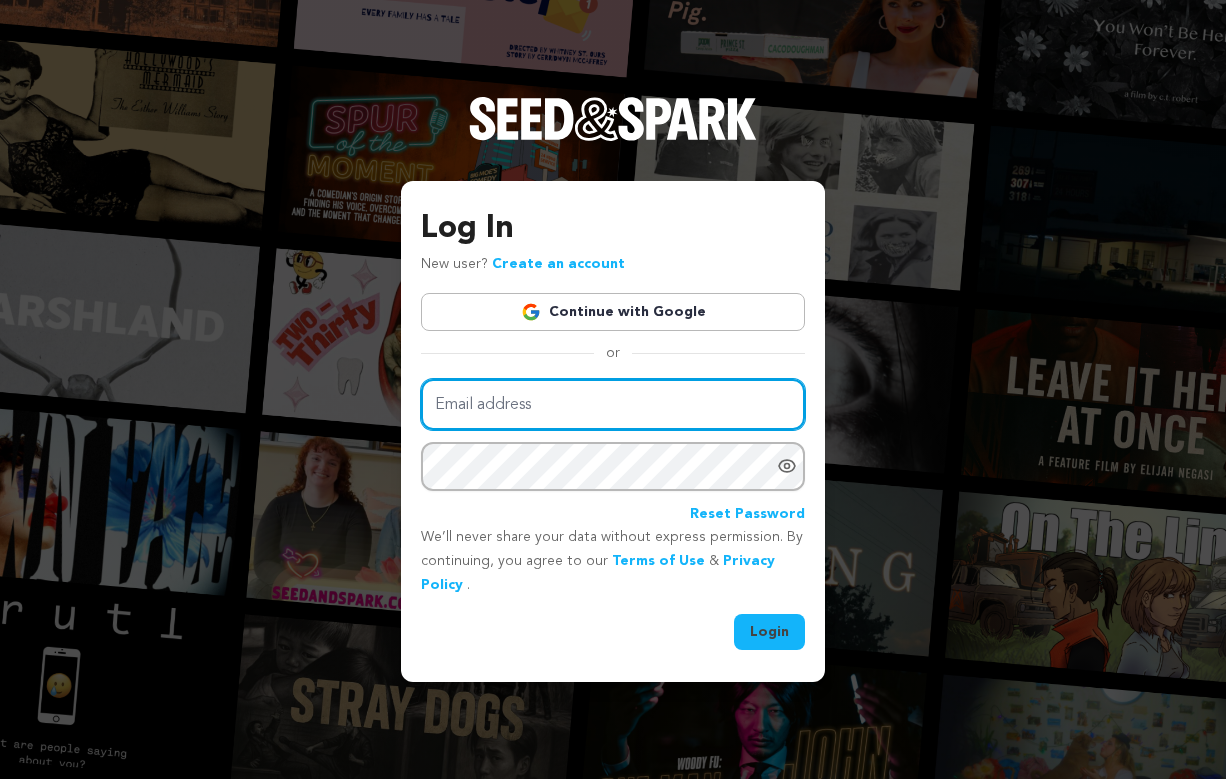 type on "blz123@comcast.net" 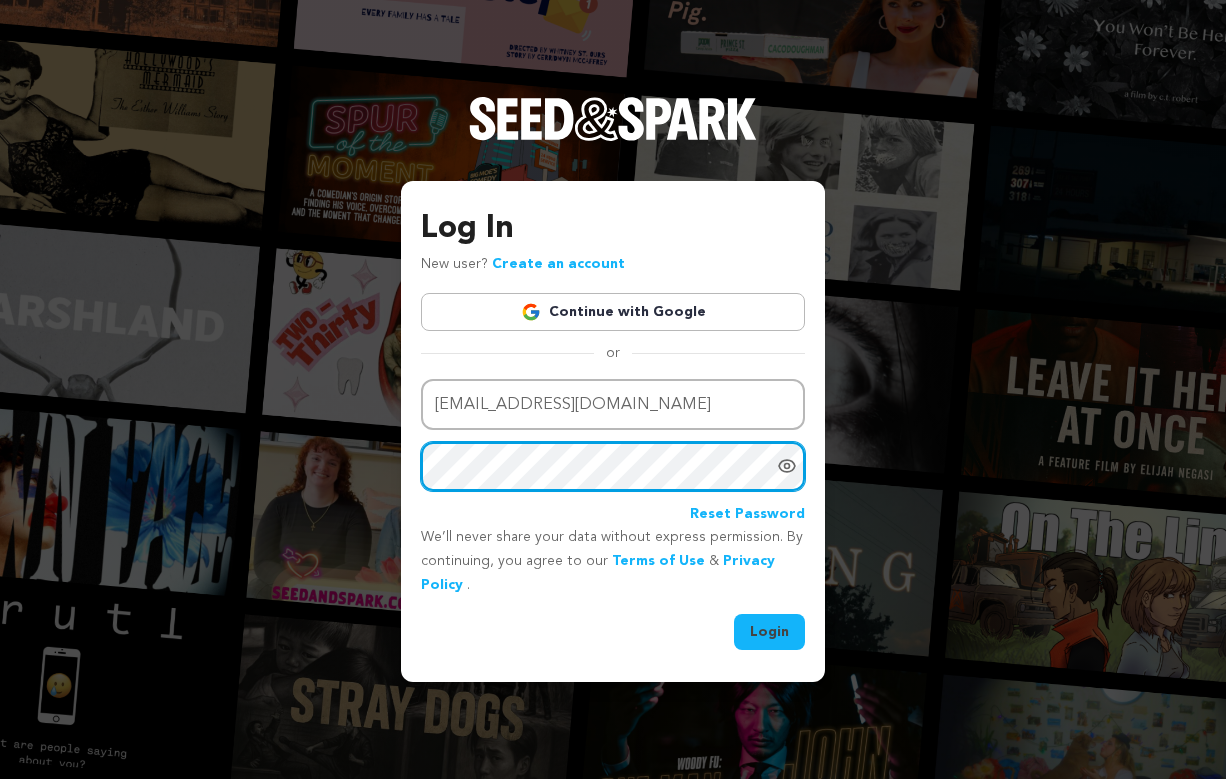 click on "Login" at bounding box center [769, 632] 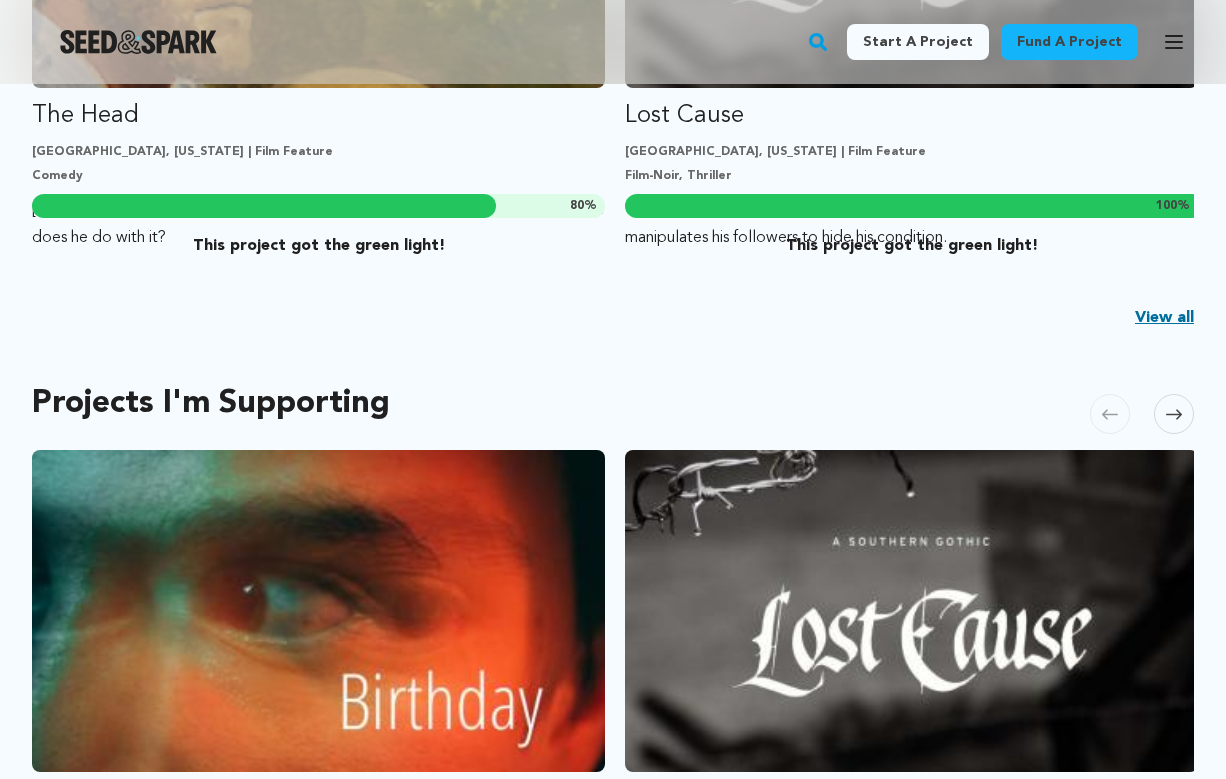 scroll, scrollTop: 949, scrollLeft: 0, axis: vertical 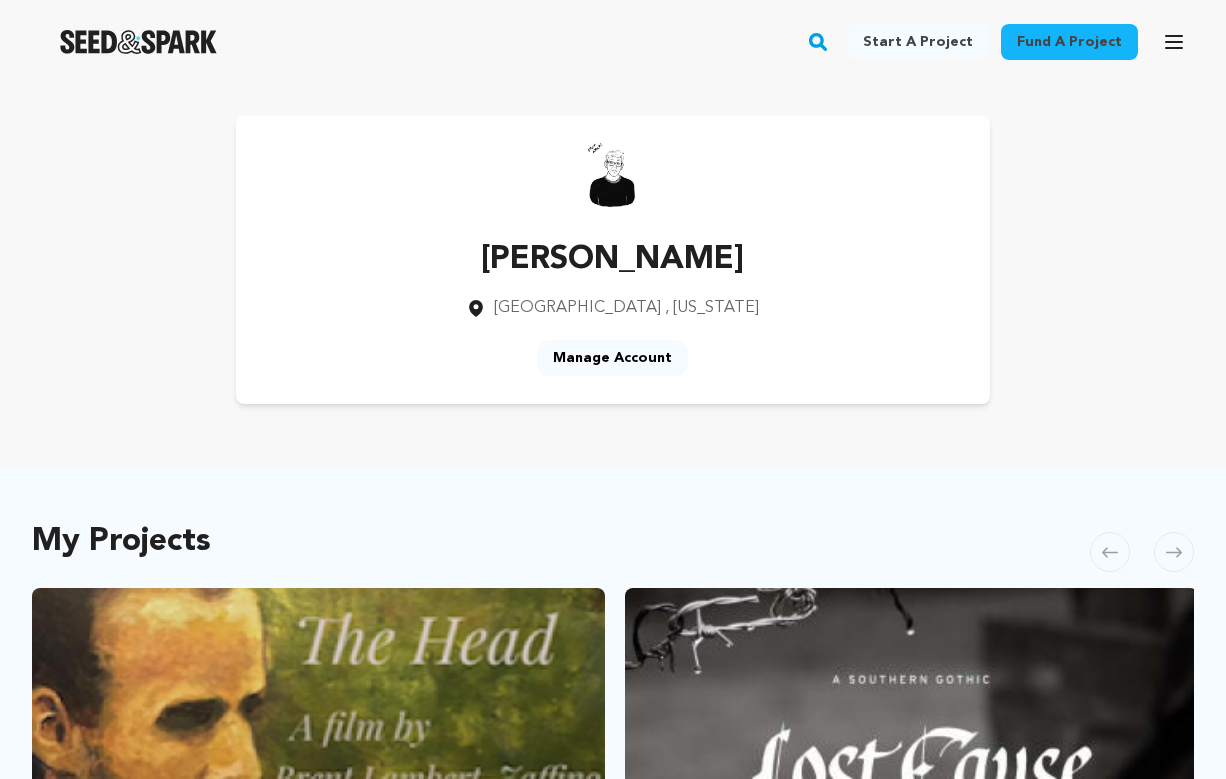 click 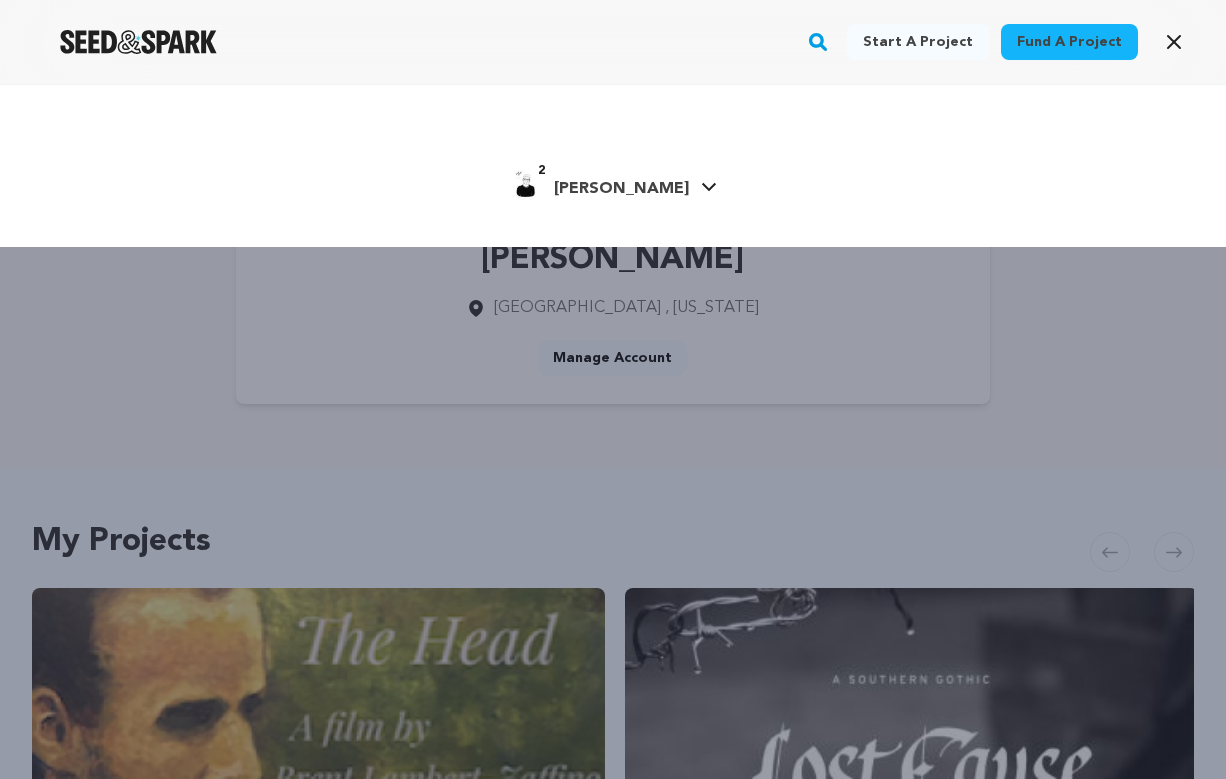 click on "2
Brent L.
Brent L." at bounding box center [613, 183] 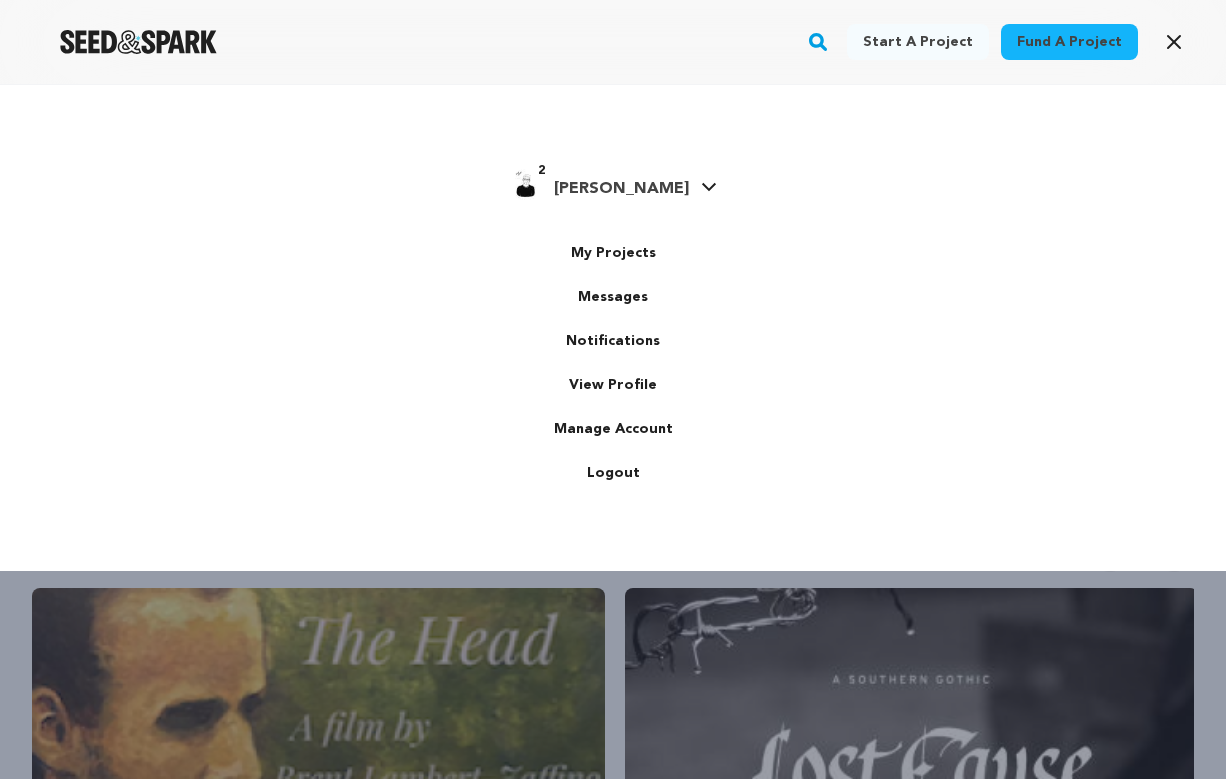 click at bounding box center [526, 185] 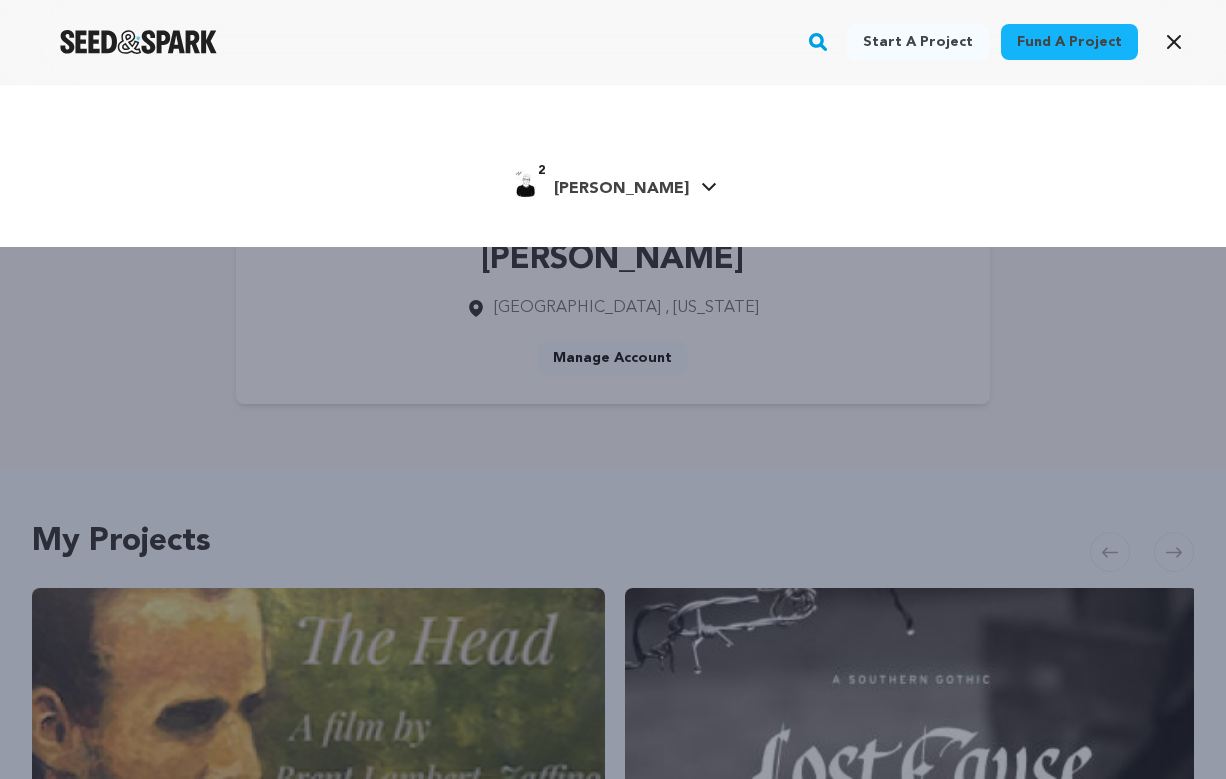 click on "2
Brent L." at bounding box center [599, 185] 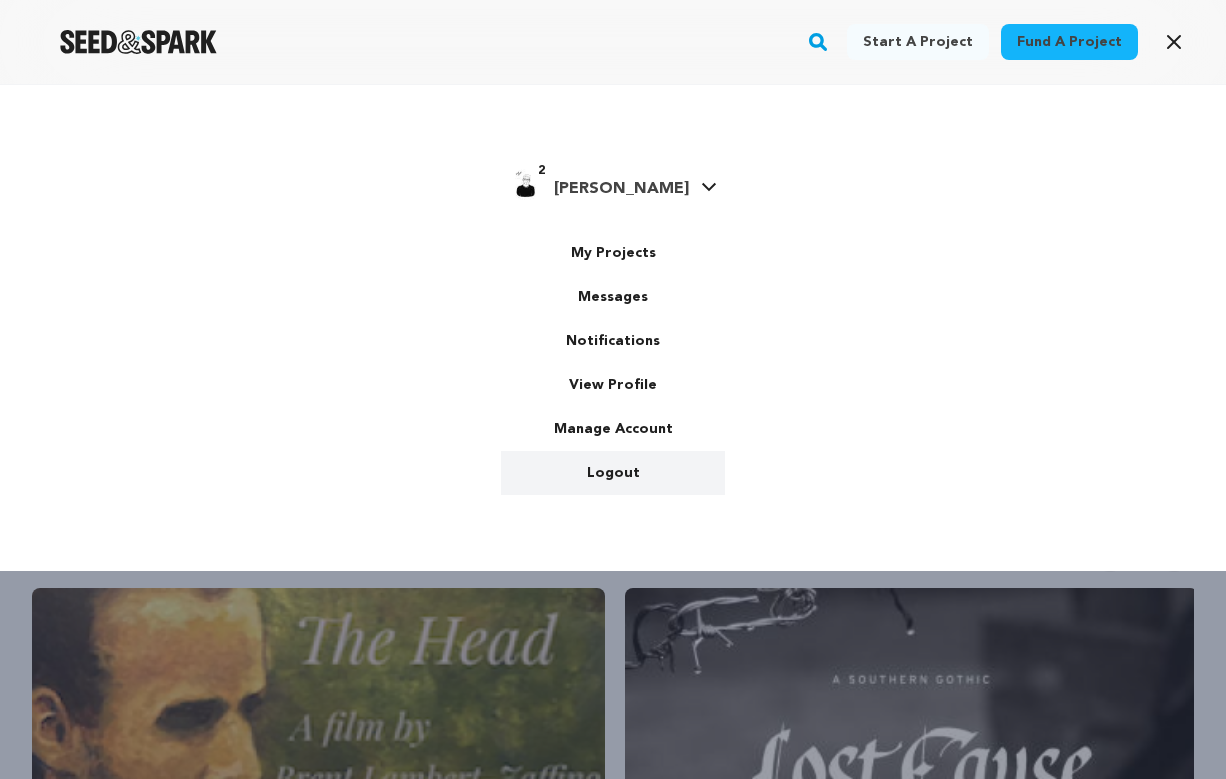 click on "Logout" at bounding box center [613, 473] 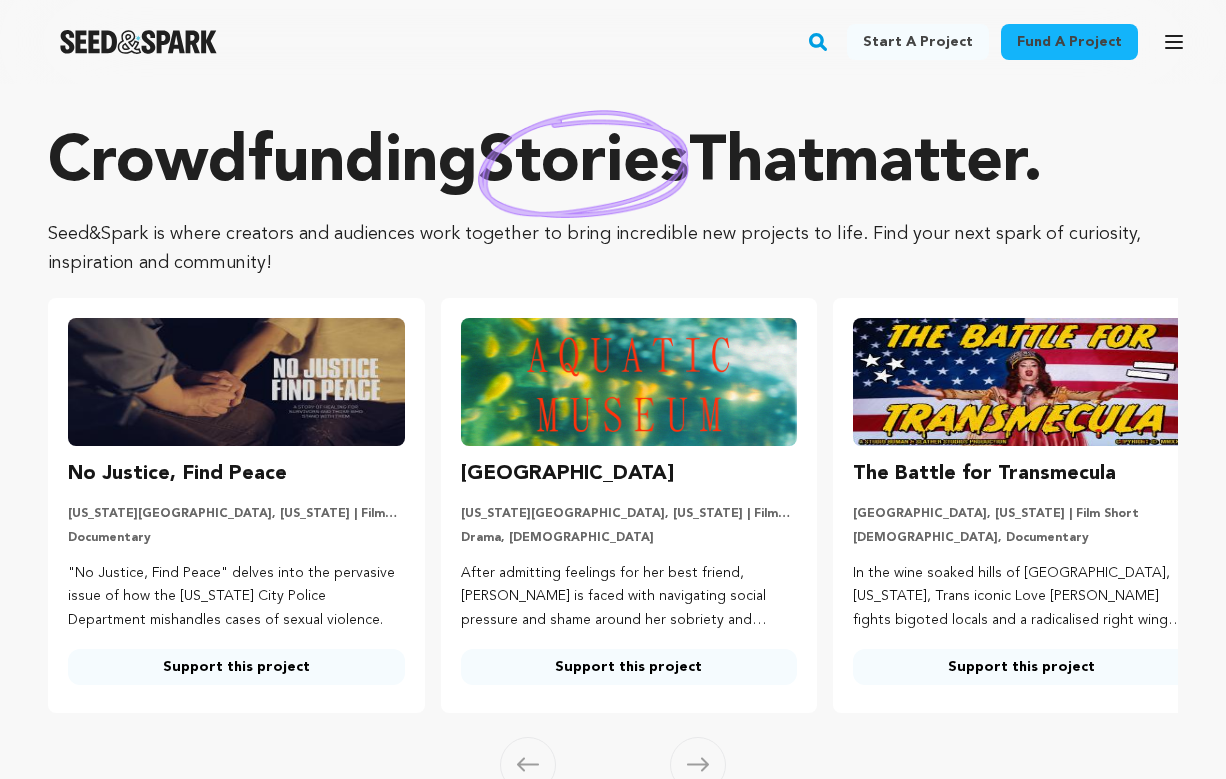 scroll, scrollTop: 0, scrollLeft: 0, axis: both 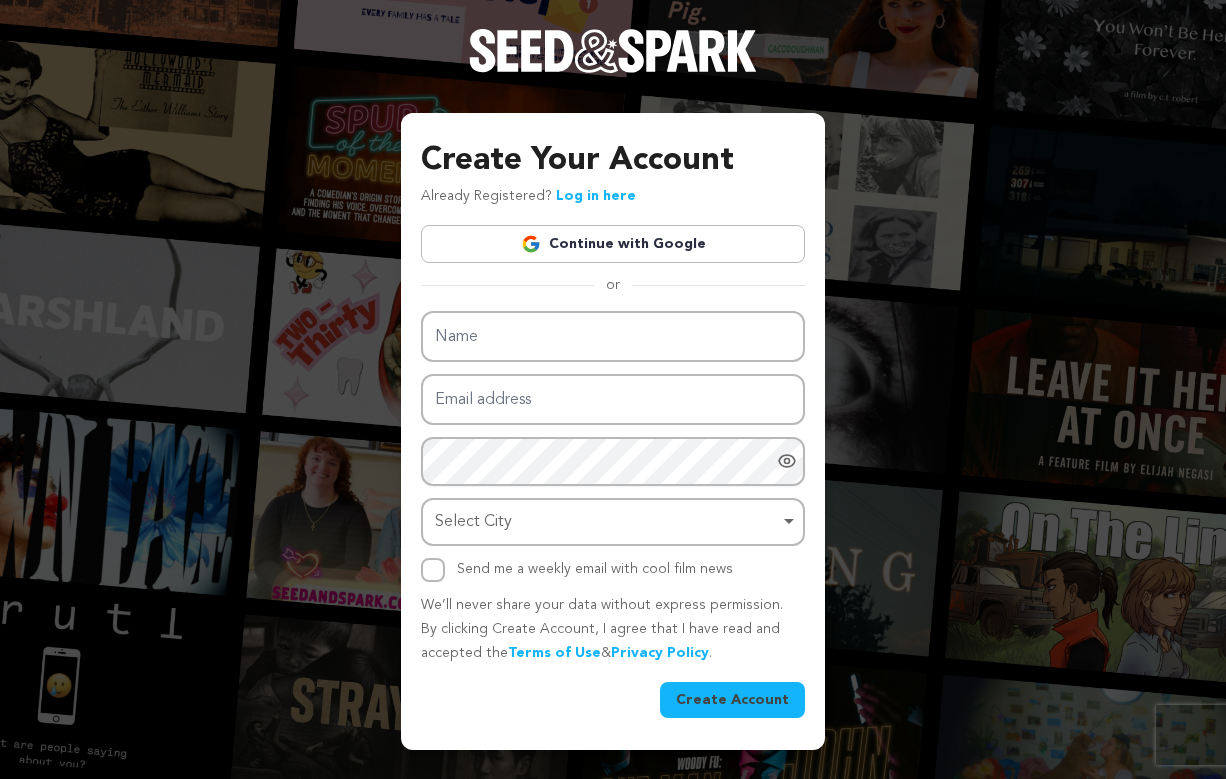 click on "Continue with Google" at bounding box center [613, 244] 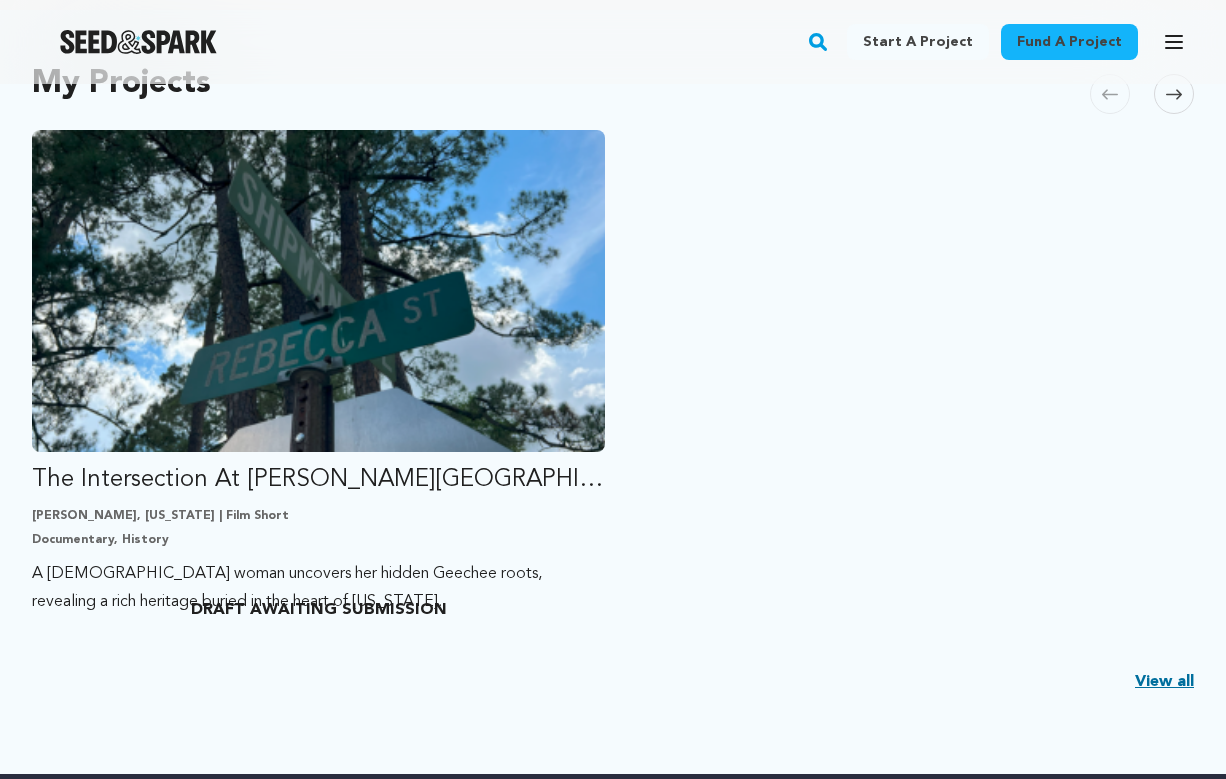 scroll, scrollTop: 457, scrollLeft: 0, axis: vertical 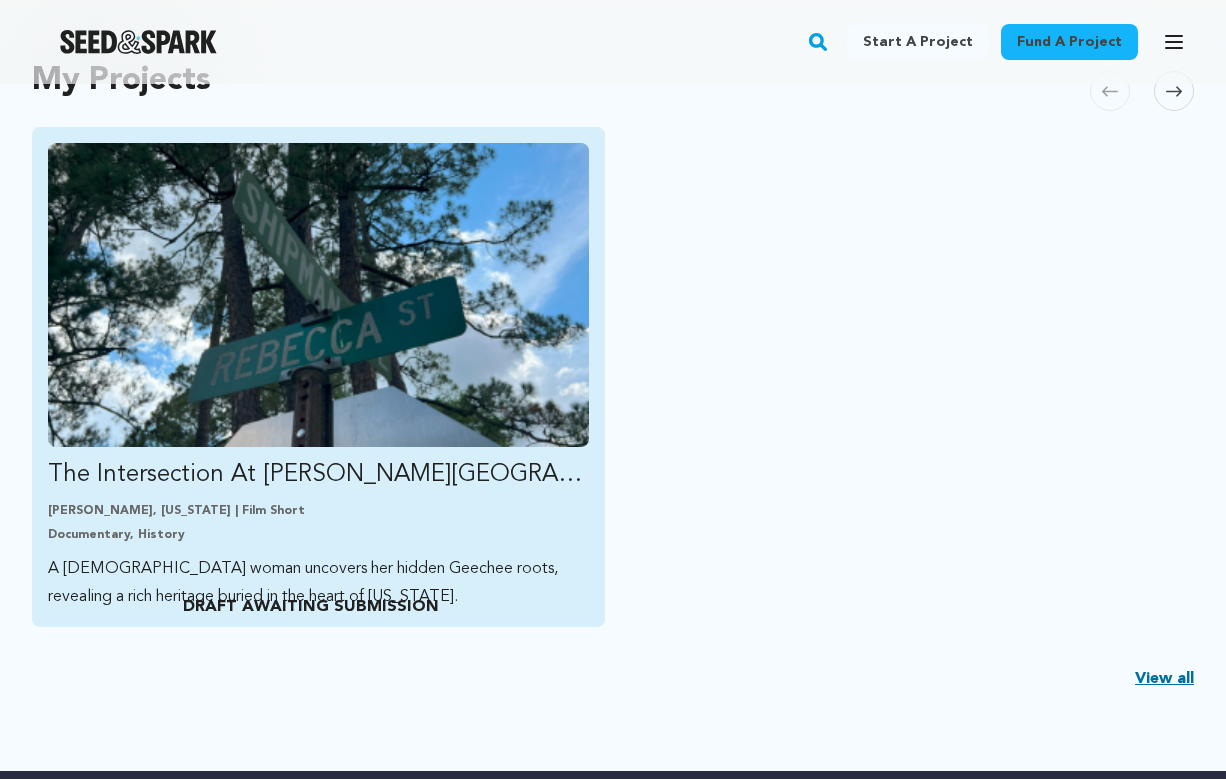 click on "The Intersection At [PERSON_NAME][GEOGRAPHIC_DATA][PERSON_NAME]" at bounding box center [318, 475] 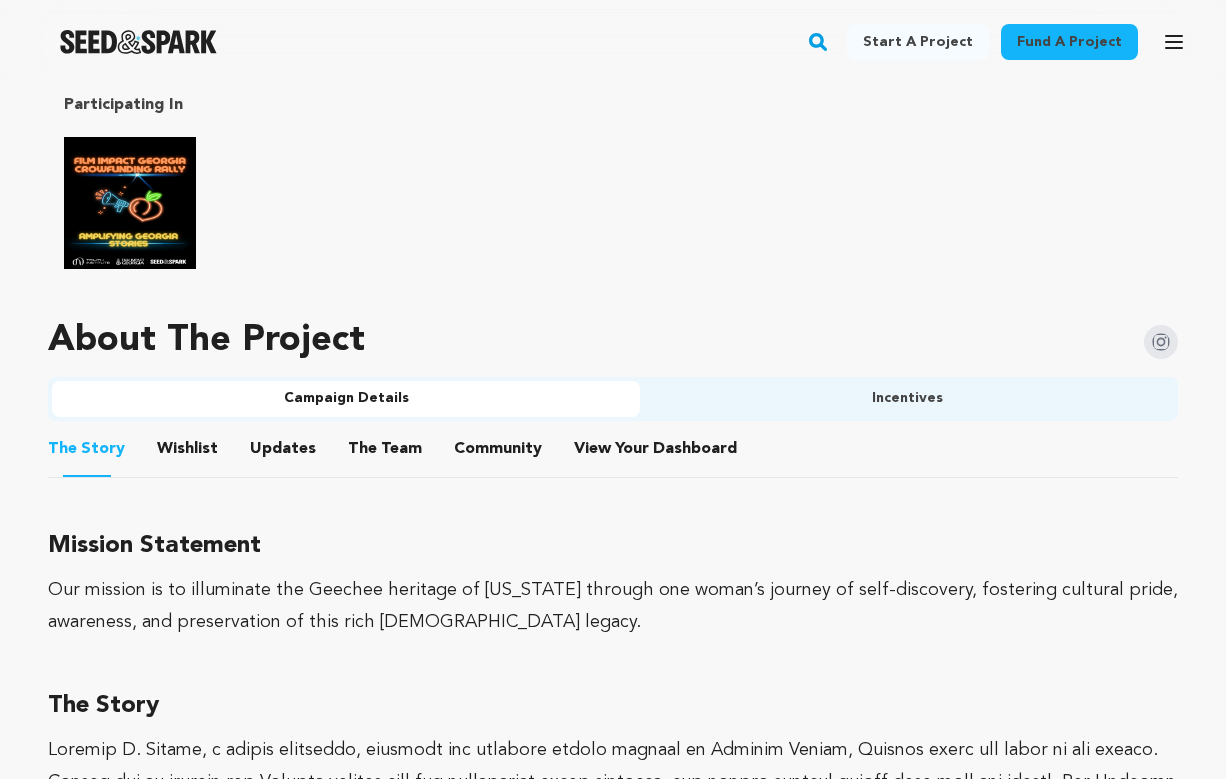 scroll, scrollTop: 1158, scrollLeft: 0, axis: vertical 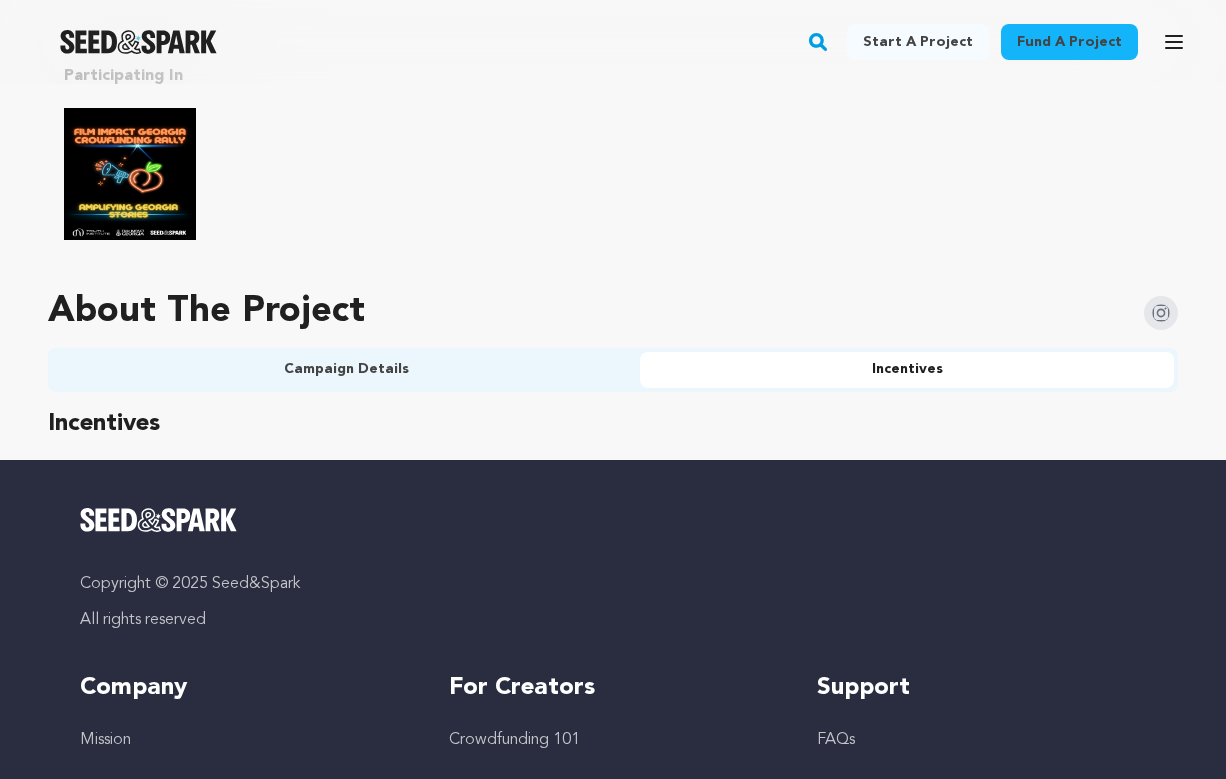 click on "Campaign Details" at bounding box center [346, 370] 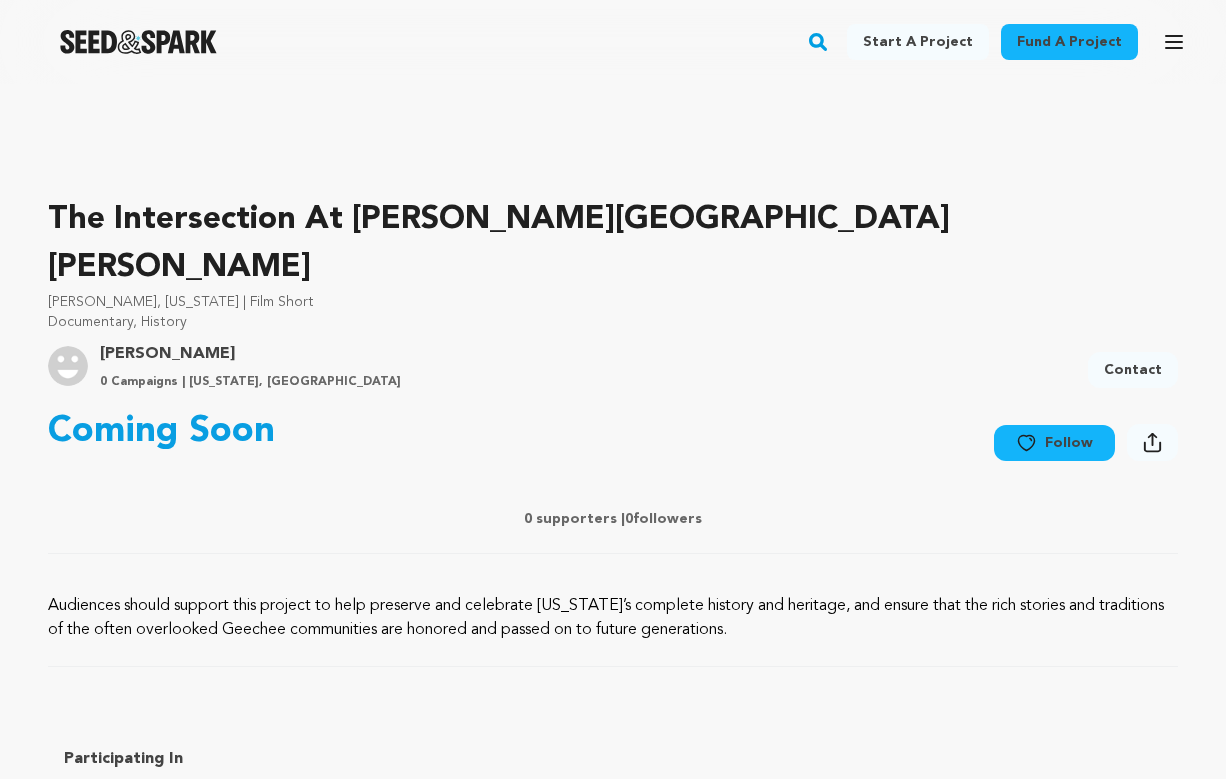 scroll, scrollTop: 504, scrollLeft: 0, axis: vertical 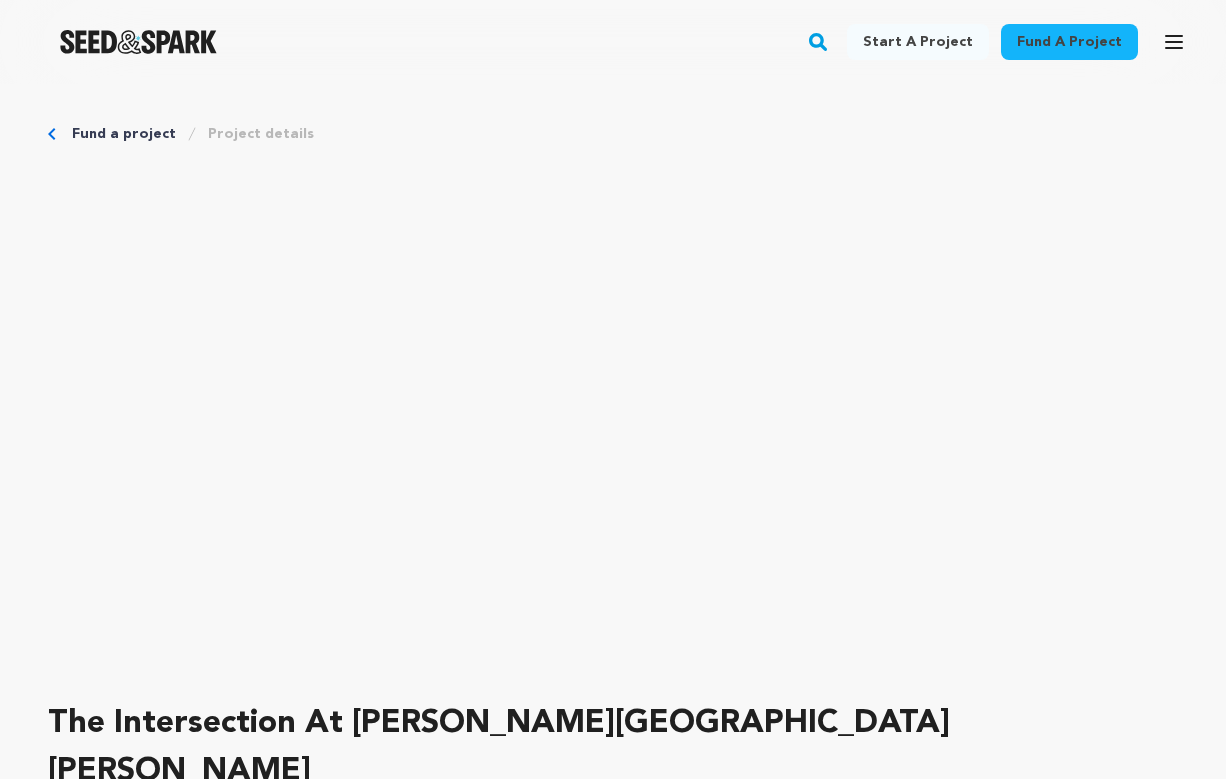click on "Project details" at bounding box center (261, 134) 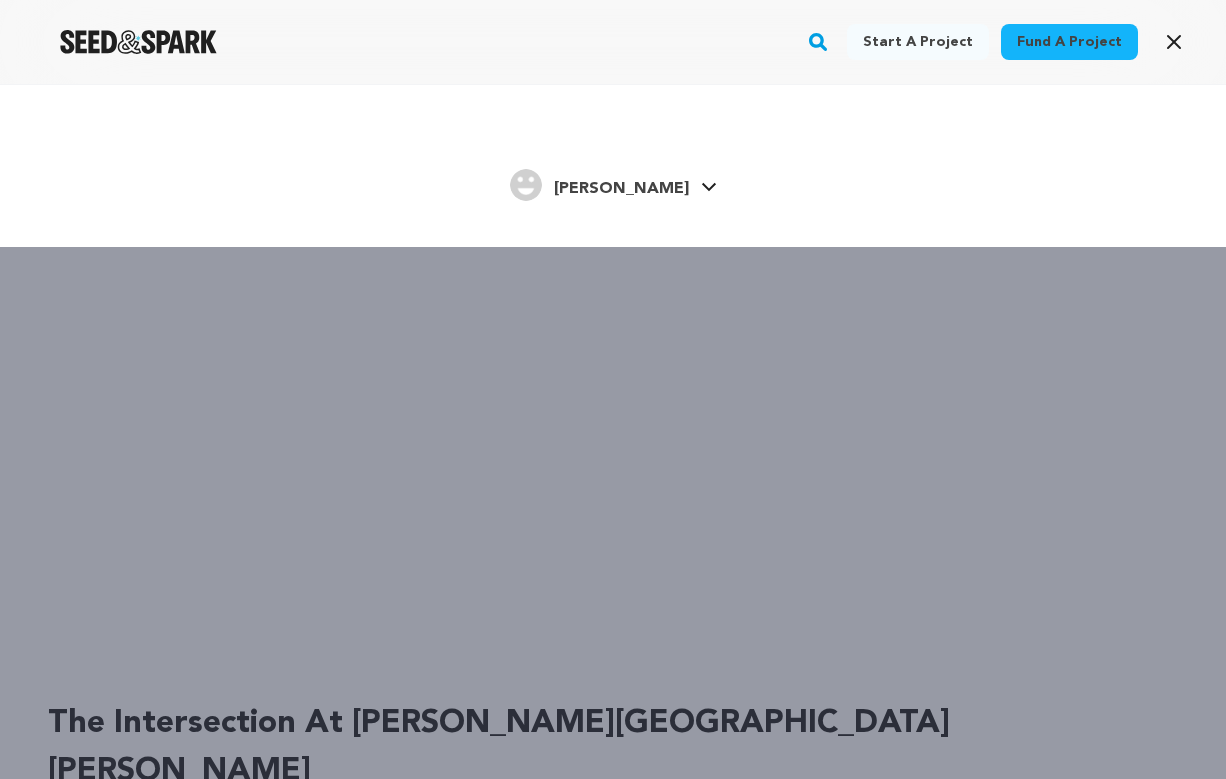 click on "[PERSON_NAME]" at bounding box center [621, 189] 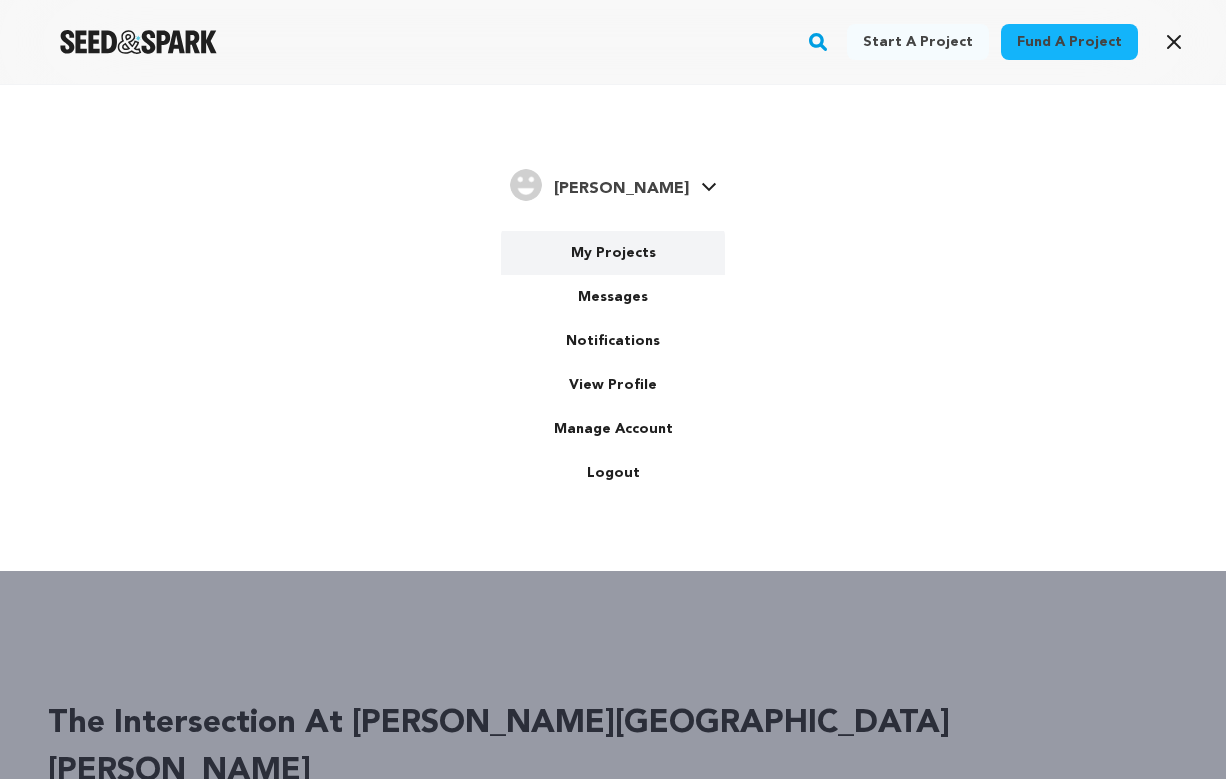 click on "My Projects" at bounding box center (613, 253) 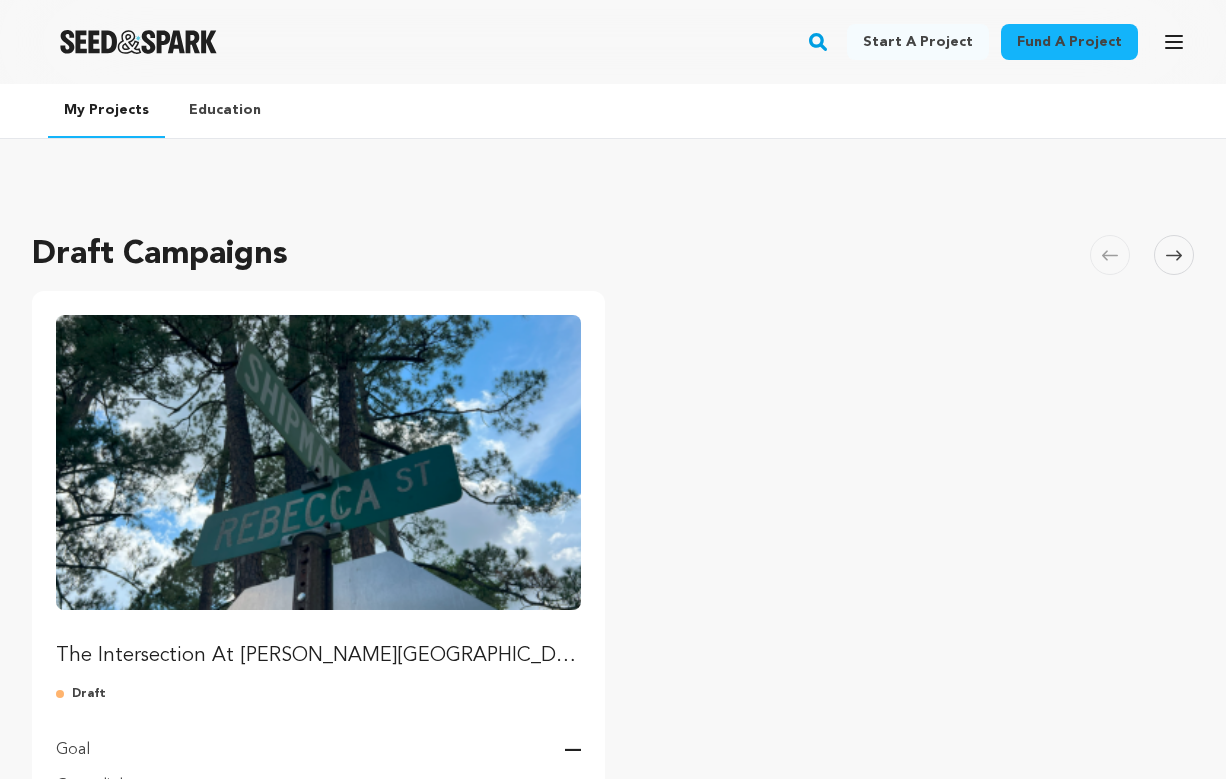 scroll, scrollTop: 253, scrollLeft: 0, axis: vertical 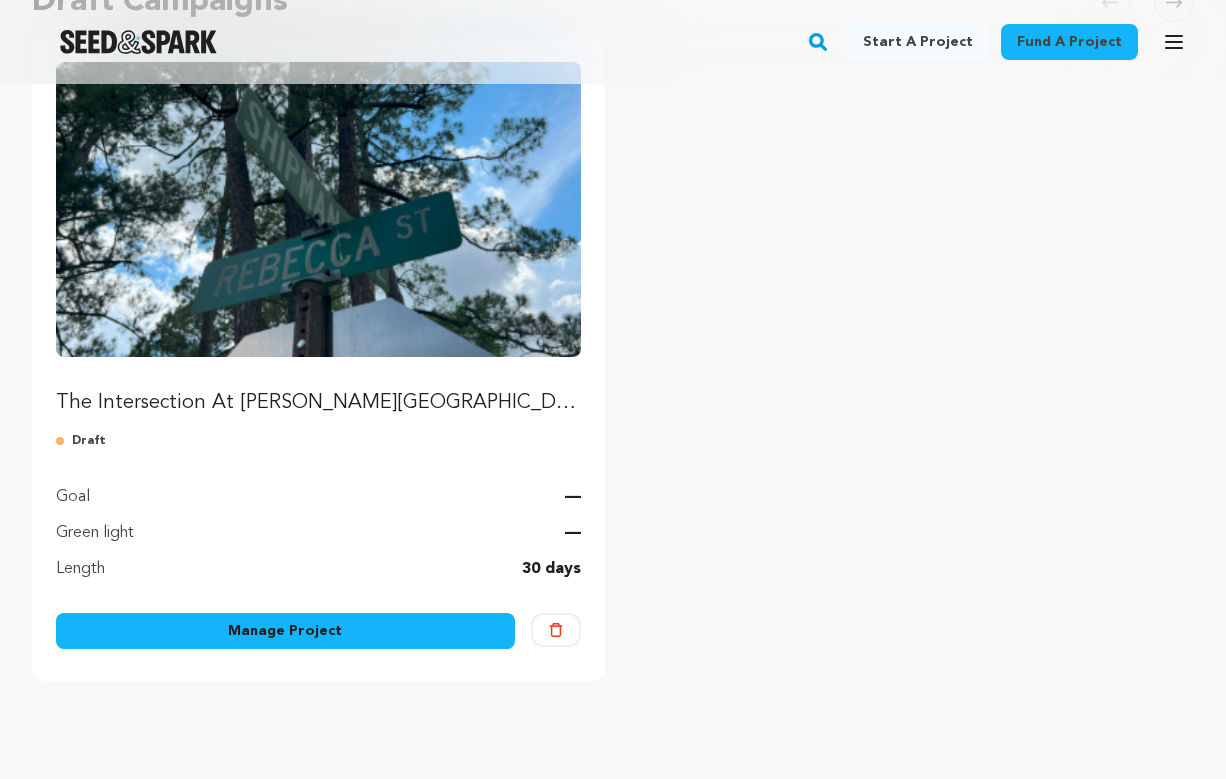 click on "Manage Project" at bounding box center [285, 631] 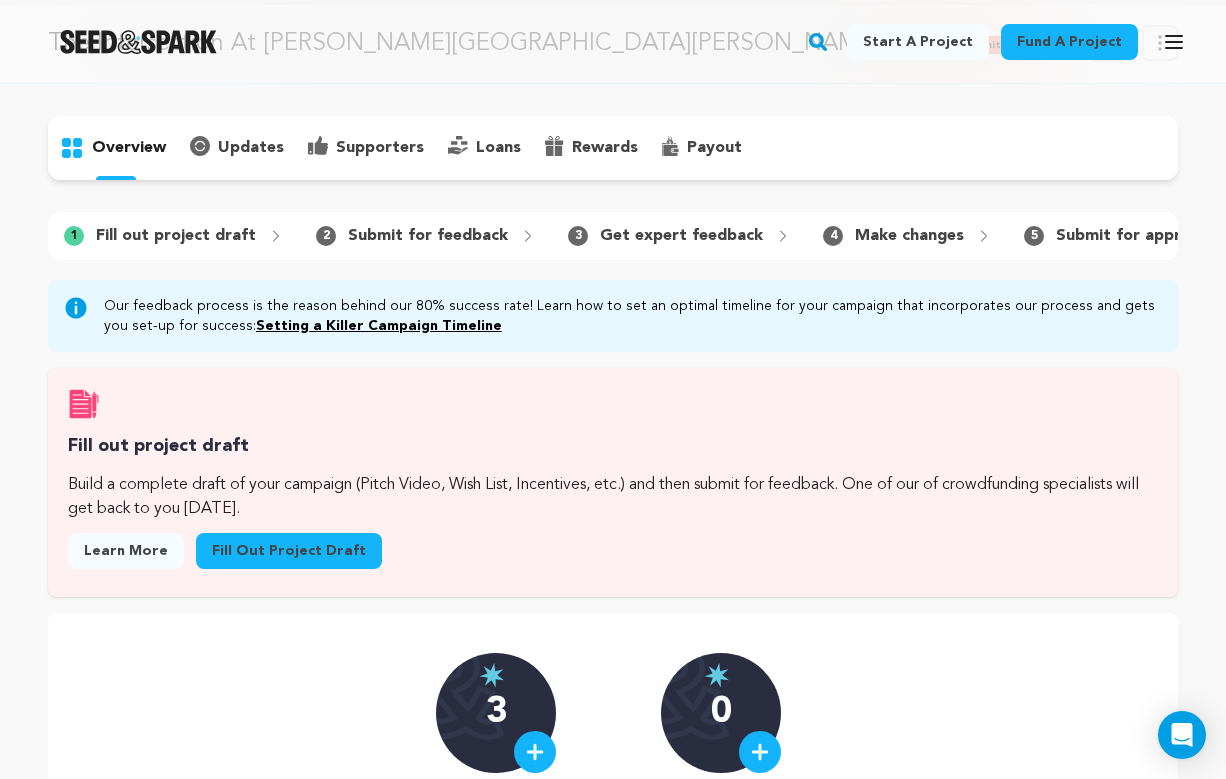 scroll, scrollTop: 31, scrollLeft: 0, axis: vertical 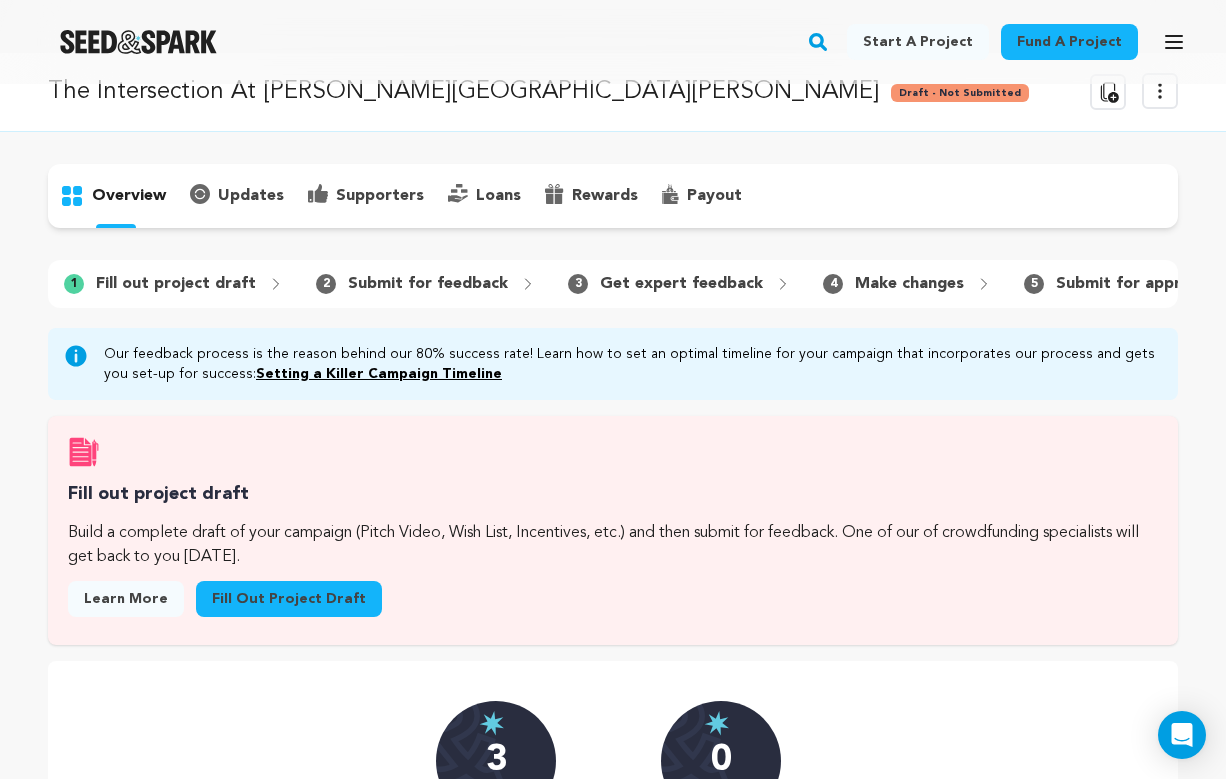 click on "Fill out project draft" at bounding box center (289, 599) 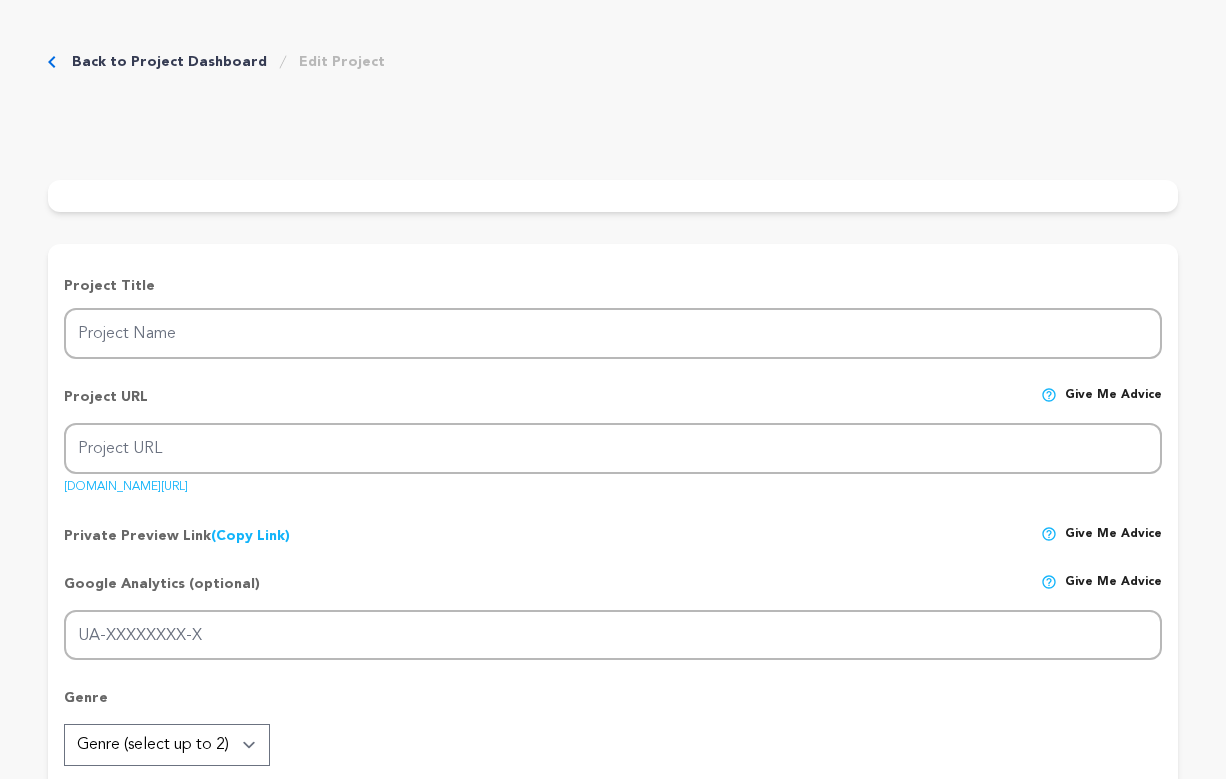scroll, scrollTop: 0, scrollLeft: 0, axis: both 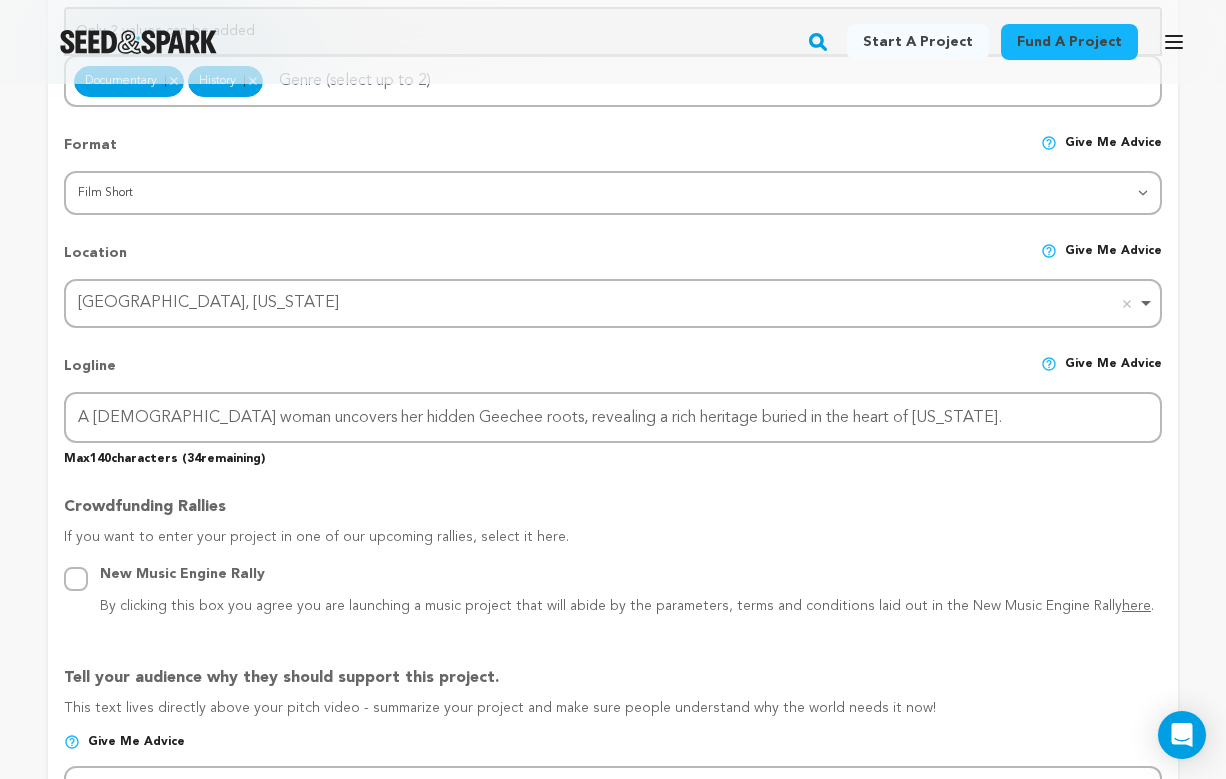 drag, startPoint x: 64, startPoint y: 362, endPoint x: 218, endPoint y: 362, distance: 154 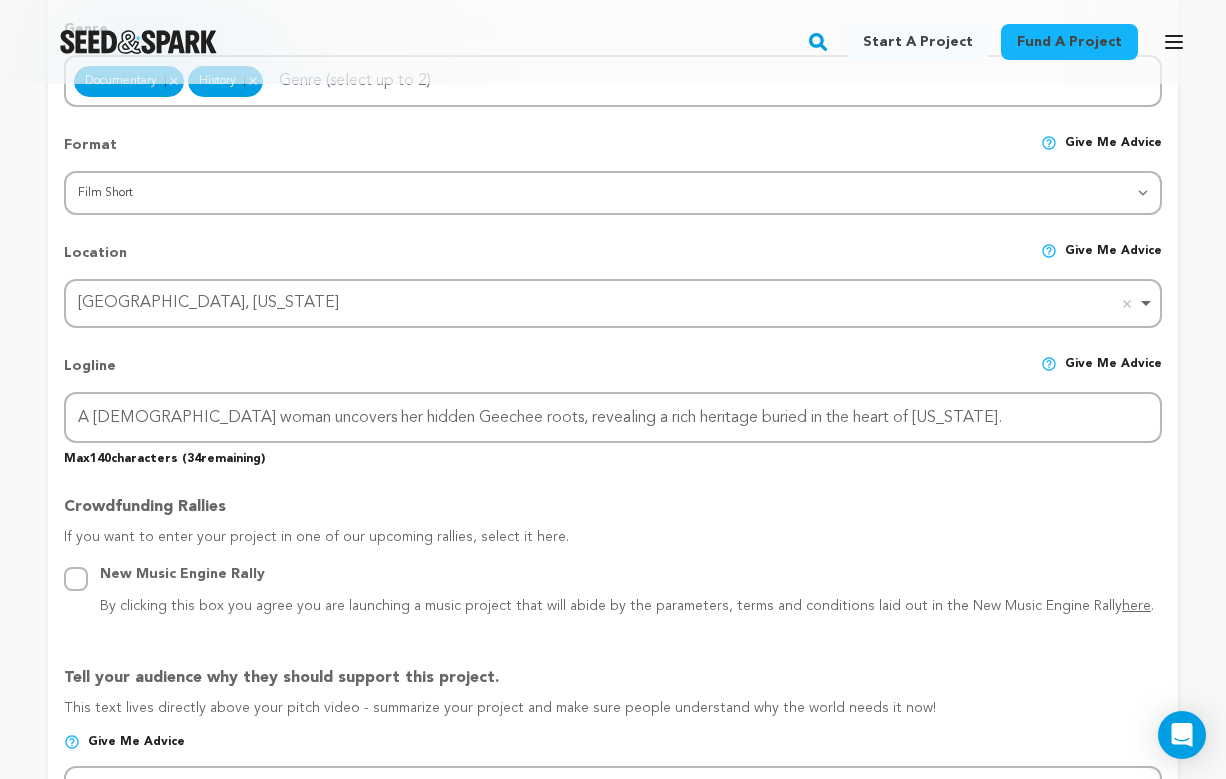 copy on "Logline" 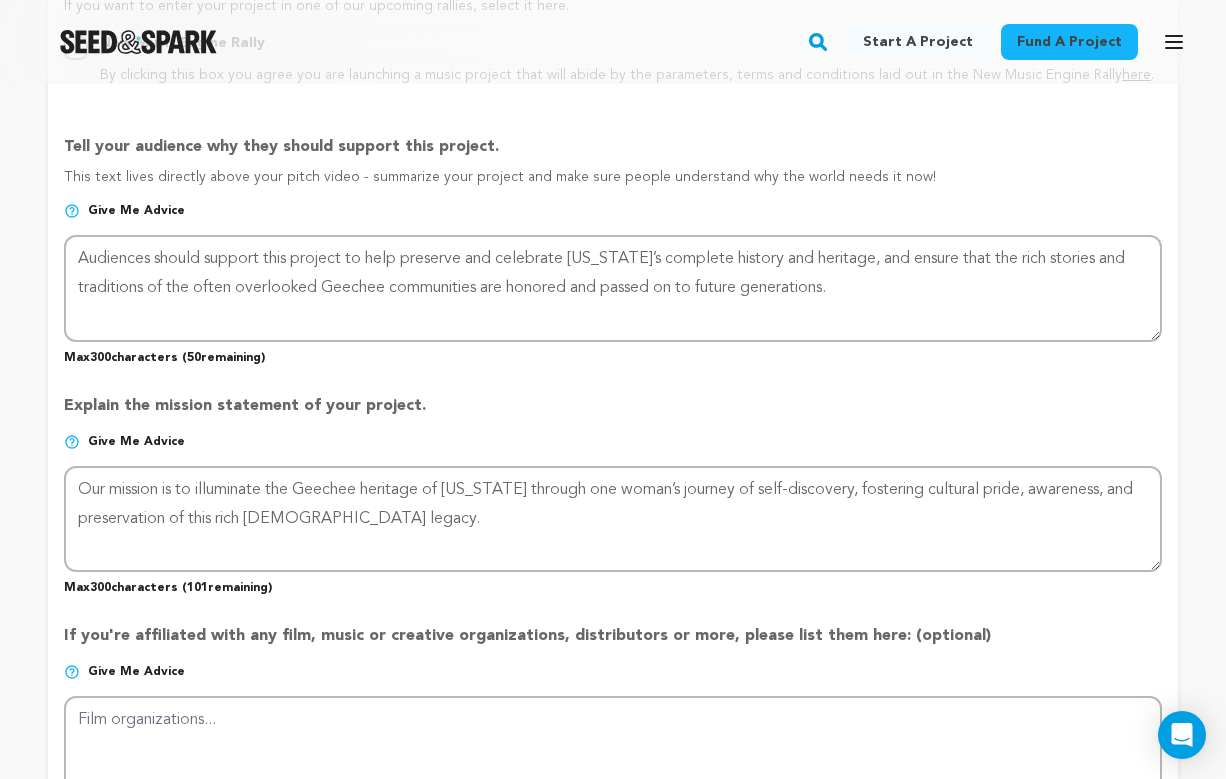 scroll, scrollTop: 1332, scrollLeft: 0, axis: vertical 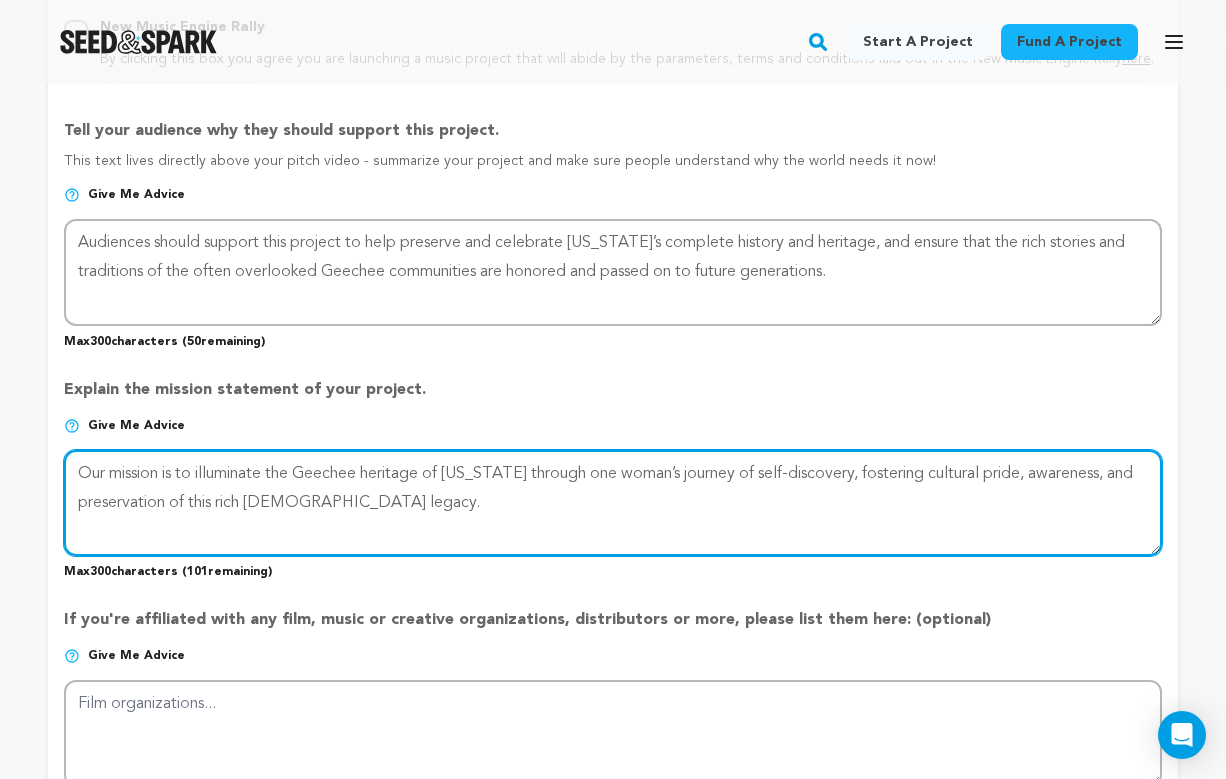 drag, startPoint x: 74, startPoint y: 465, endPoint x: 319, endPoint y: 603, distance: 281.1921 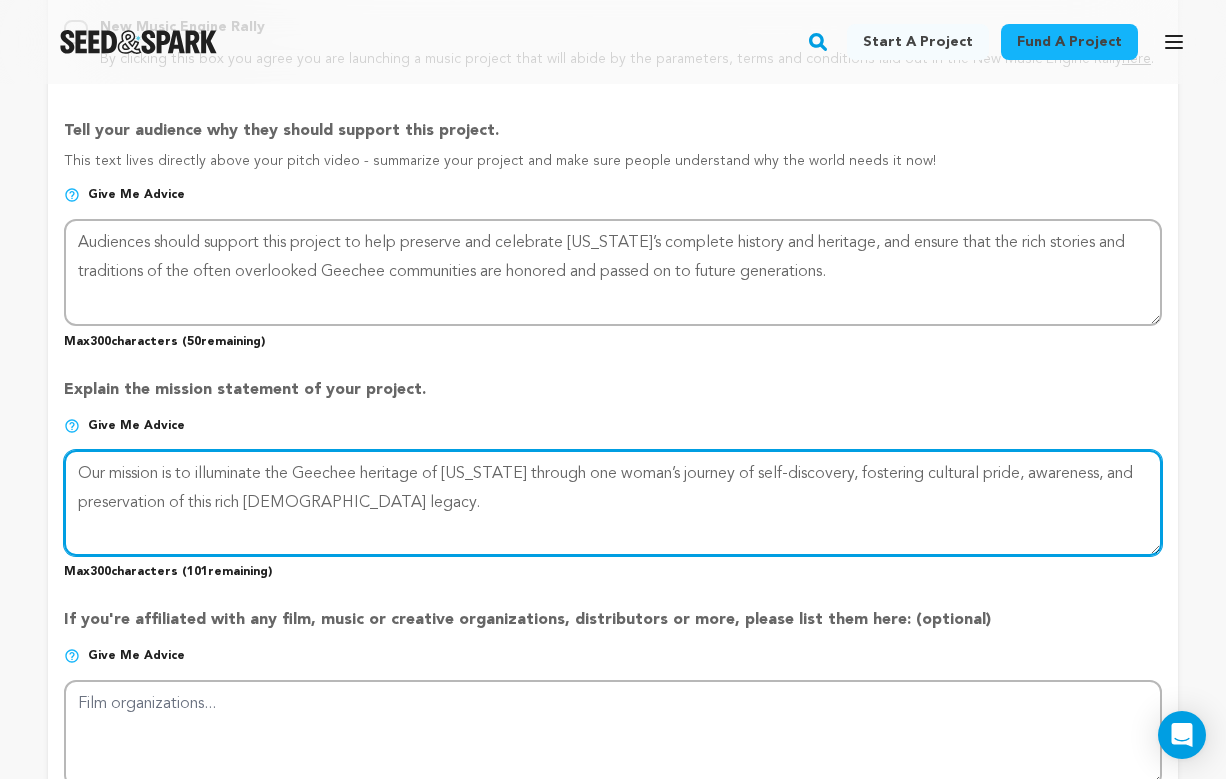 click on "Project Title
Project Name
The Intersection At Rebecca Street And Shipman Avenue
Project URL
Give me advice
Project URL
intersectionrebeccastandshipmanave
seedandspark.com/fund/intersectionrebeccastandshipmanave
Private Preview Link
(Copy Link)
Copy private preview link
Give me advice" at bounding box center [613, 171] 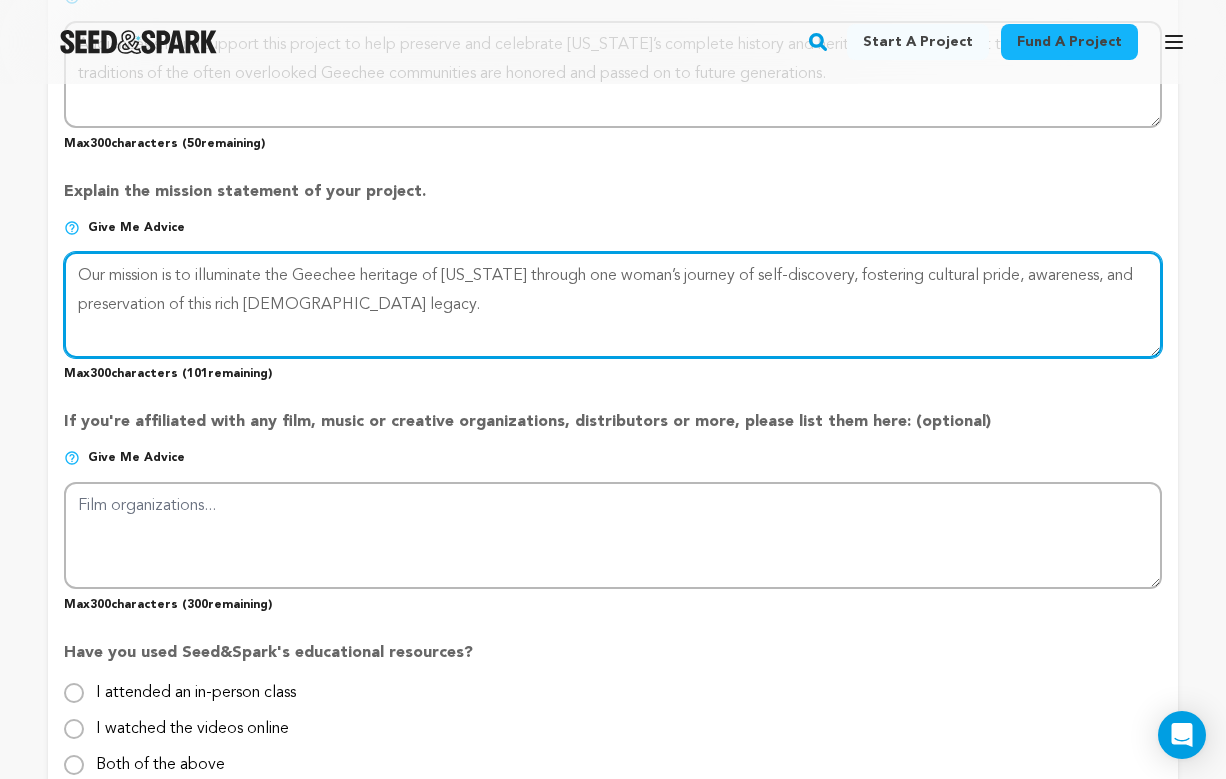 scroll, scrollTop: 1531, scrollLeft: 0, axis: vertical 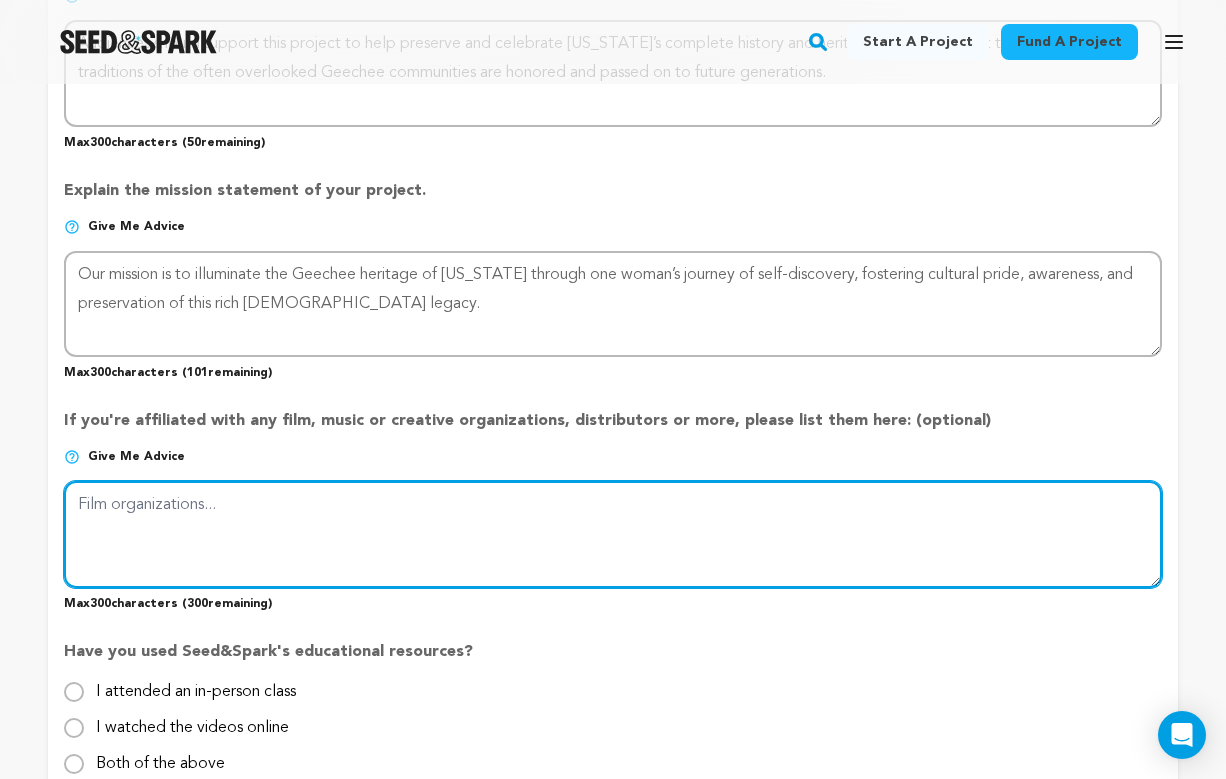 drag, startPoint x: 173, startPoint y: 497, endPoint x: 427, endPoint y: 618, distance: 281.34854 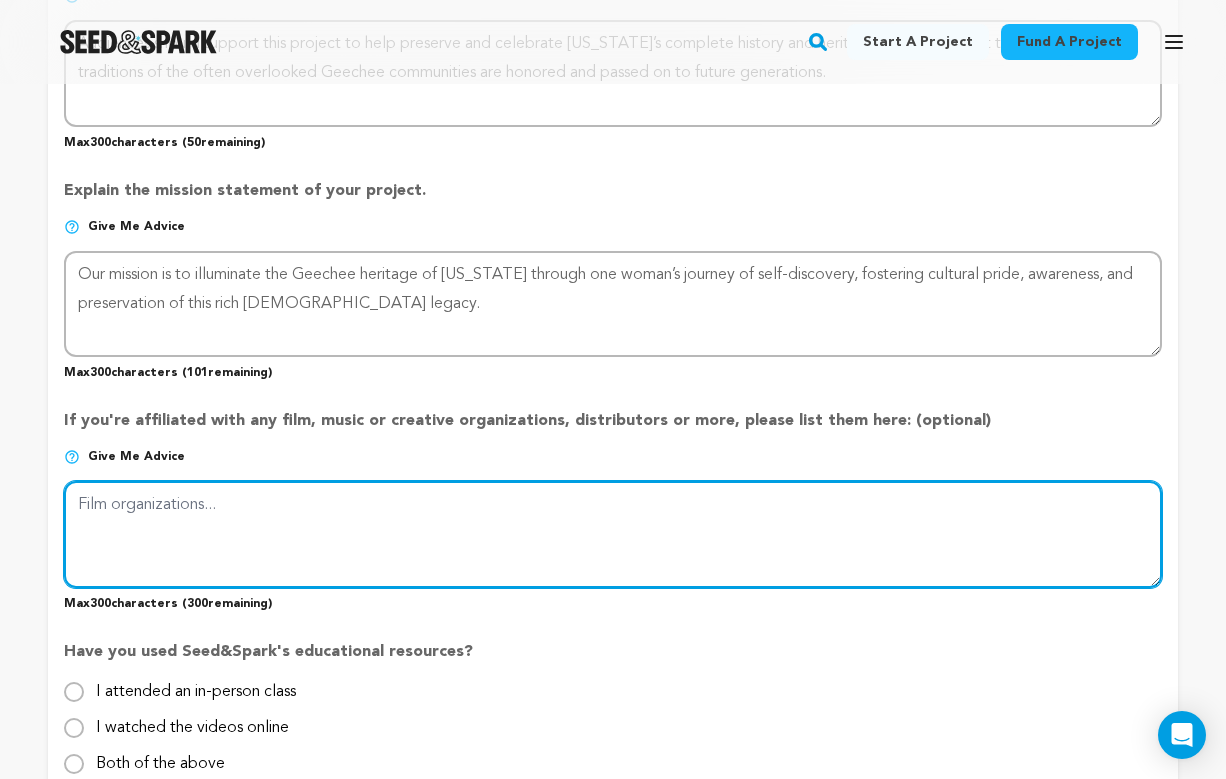 click on "Project Title
Project Name
The Intersection At Rebecca Street And Shipman Avenue
Project URL
Give me advice
Project URL
intersectionrebeccastandshipmanave
seedandspark.com/fund/intersectionrebeccastandshipmanave
Private Preview Link
(Copy Link)
Copy private preview link
Give me advice" at bounding box center (613, -28) 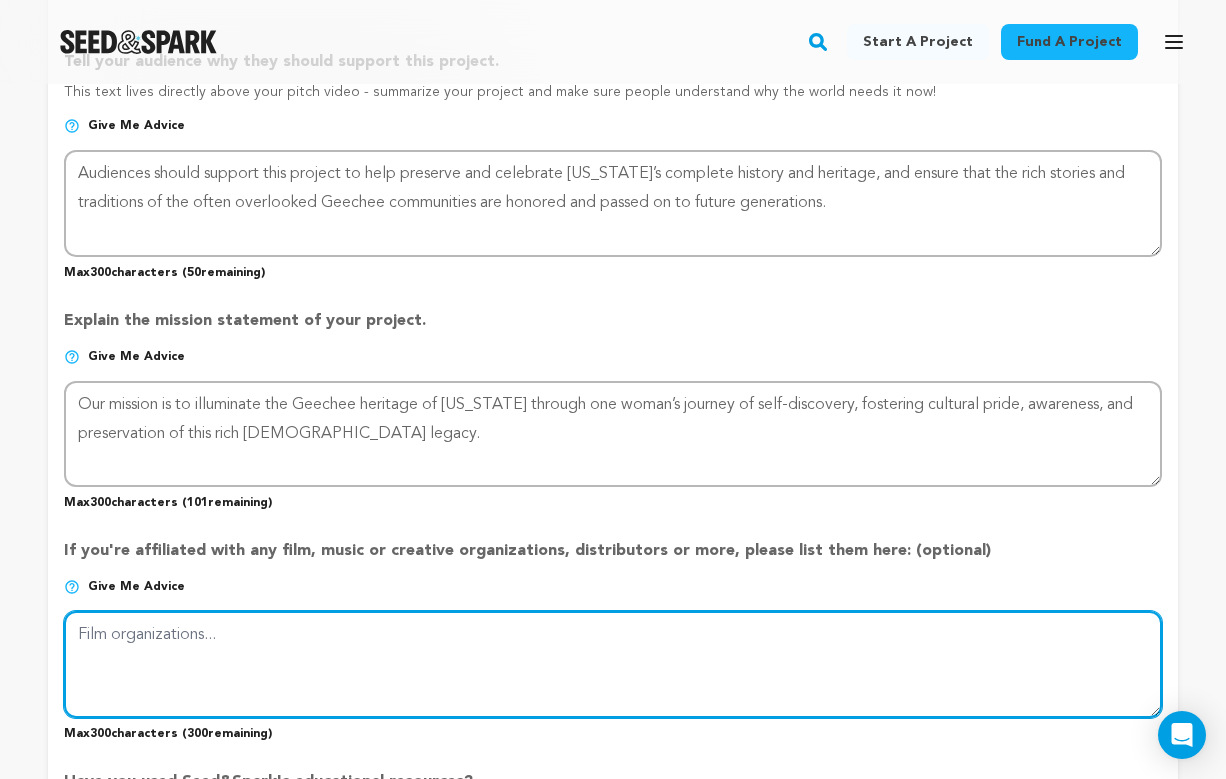 scroll, scrollTop: 1412, scrollLeft: 0, axis: vertical 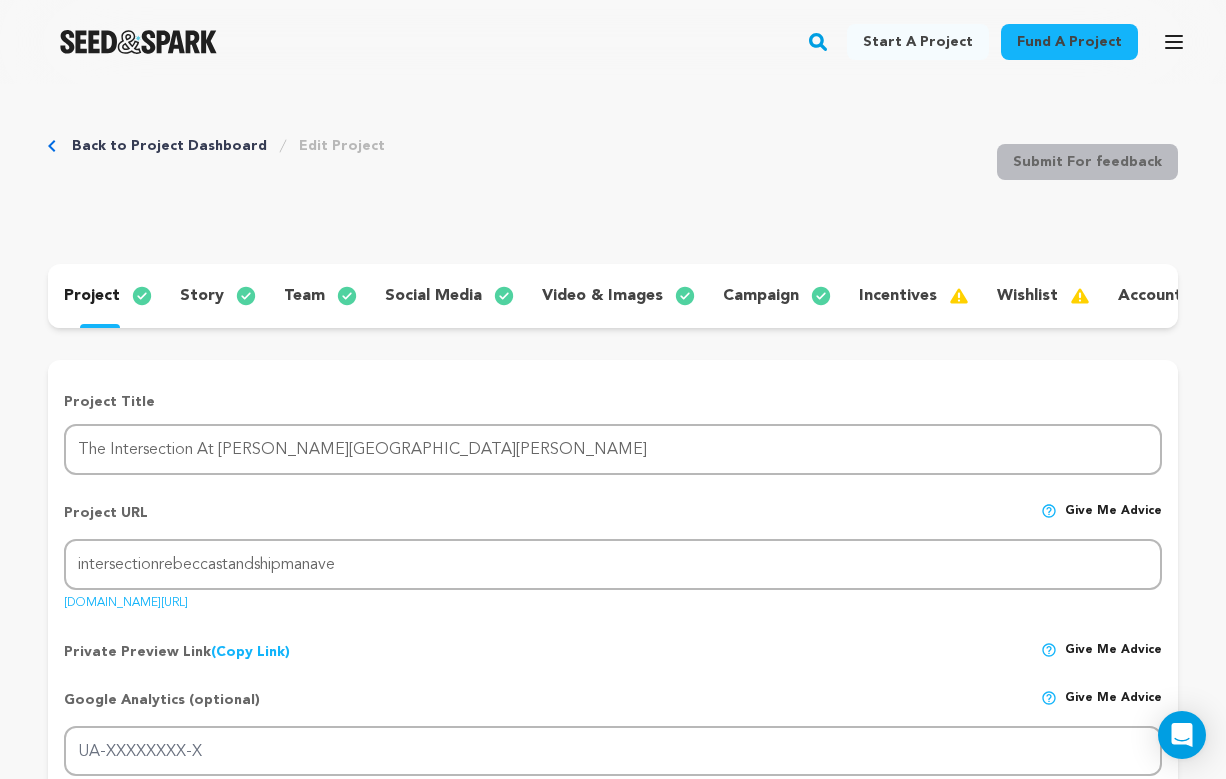 click on "Back to Project Dashboard" at bounding box center (169, 146) 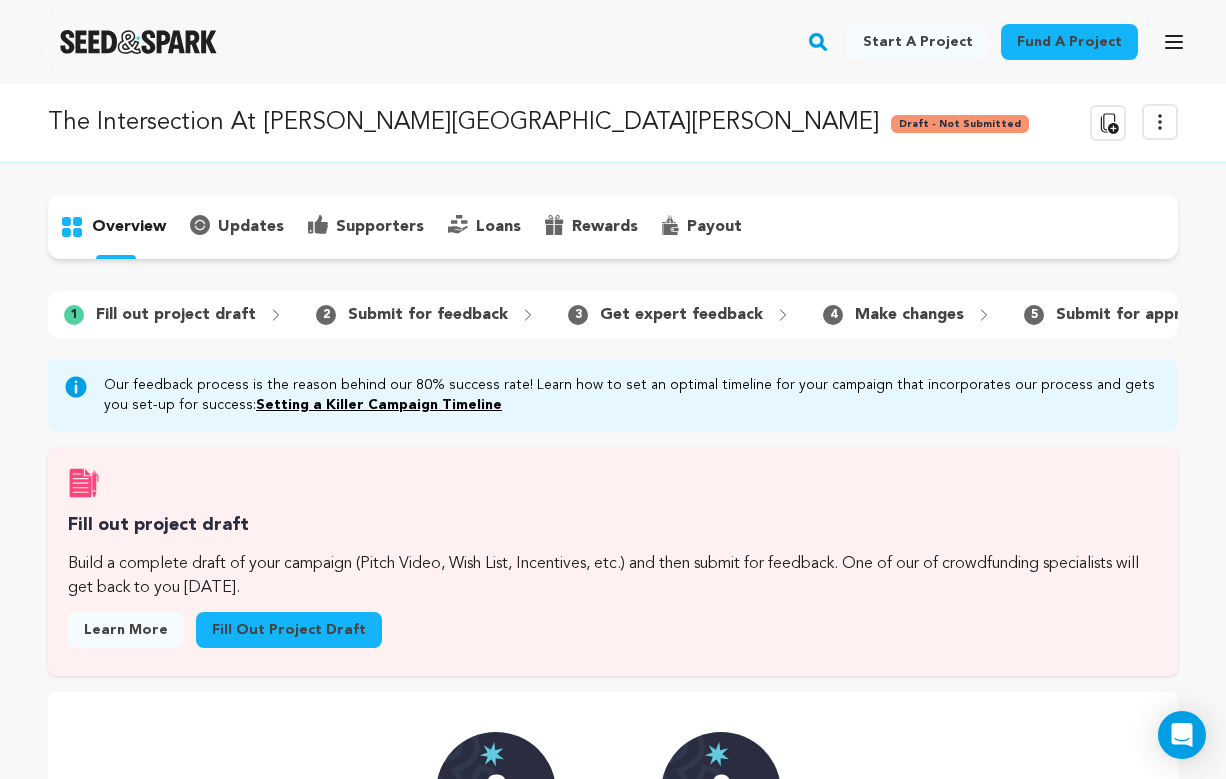 scroll, scrollTop: 0, scrollLeft: 0, axis: both 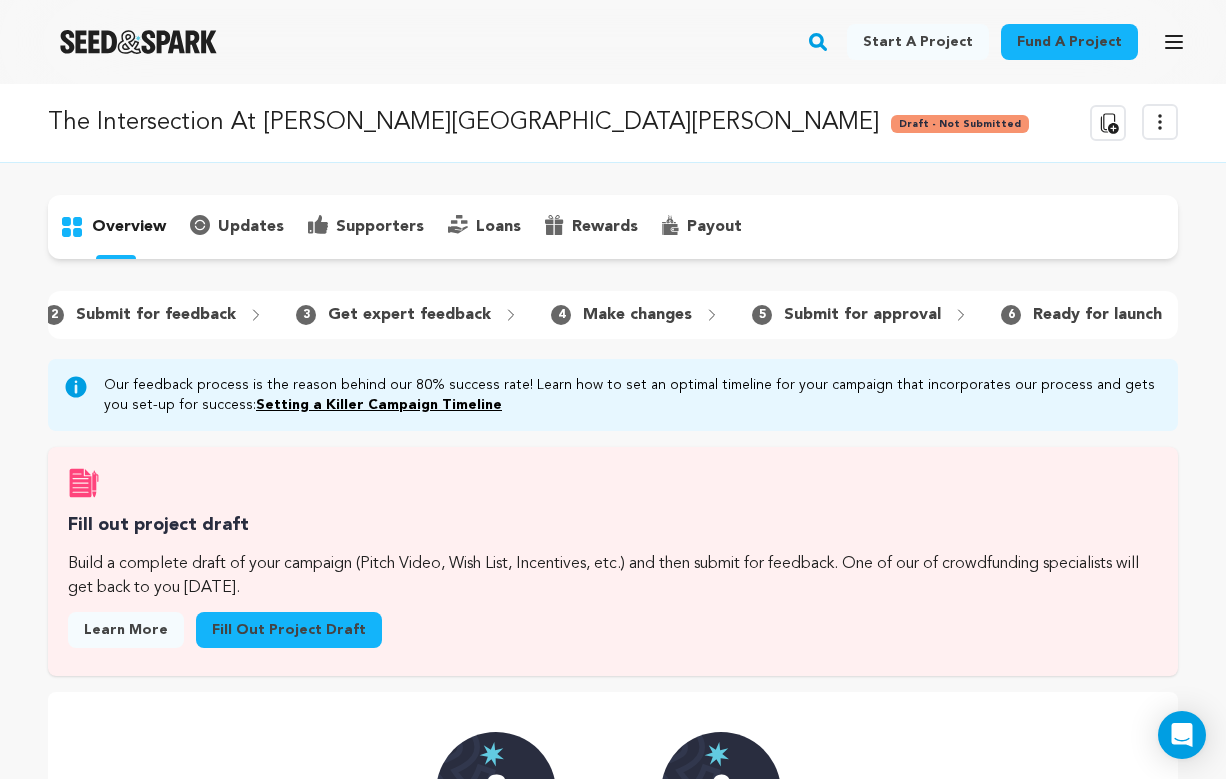 click on "overview" at bounding box center (129, 227) 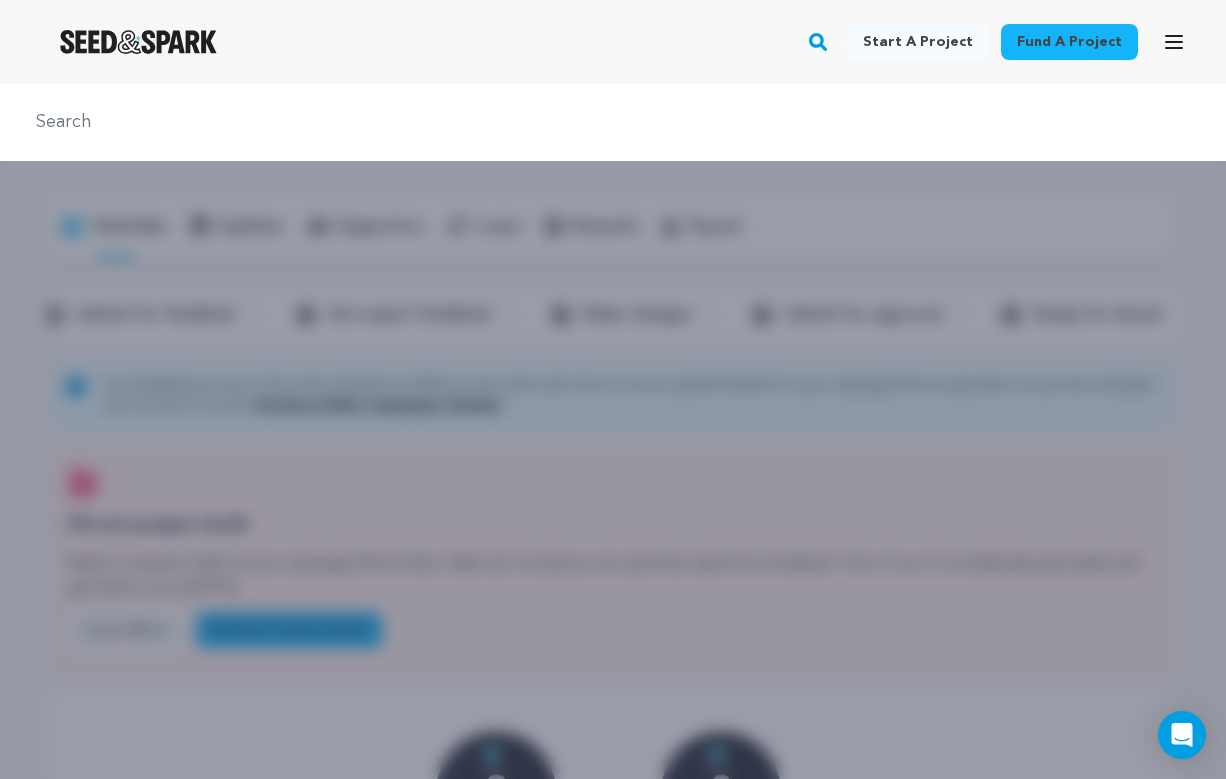 click at bounding box center [613, 473] 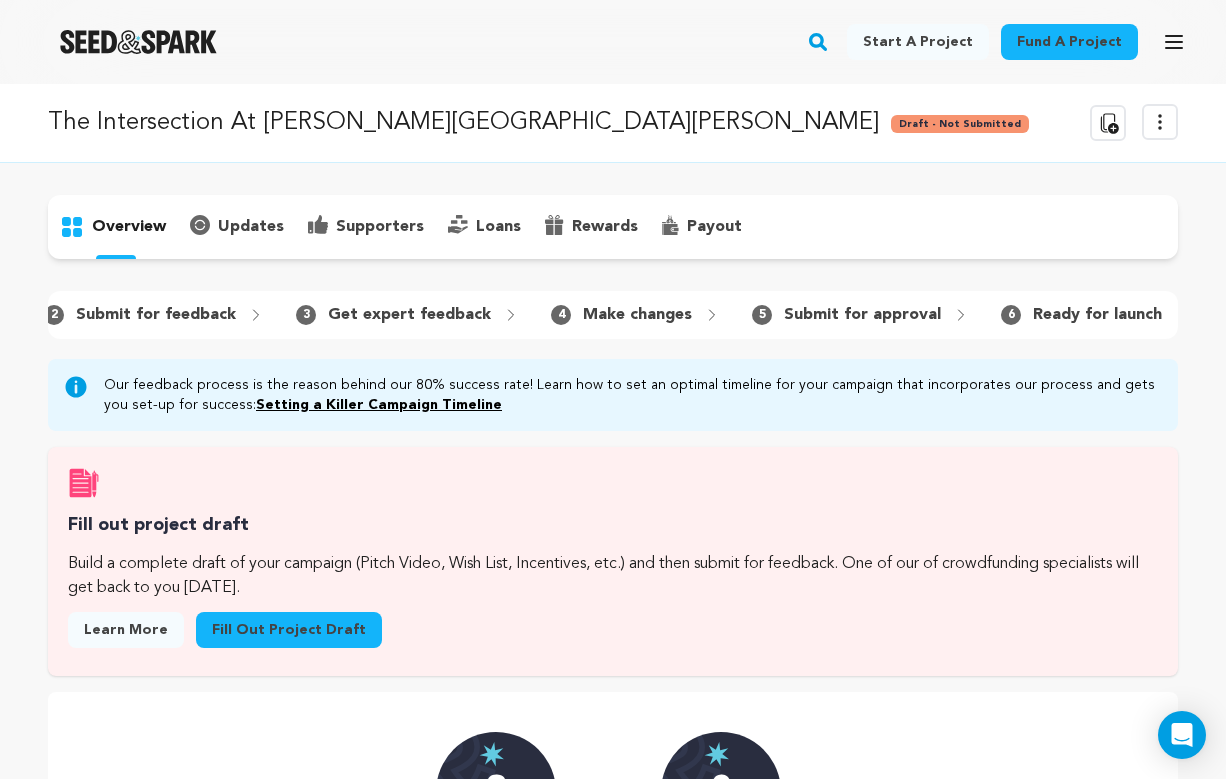 click 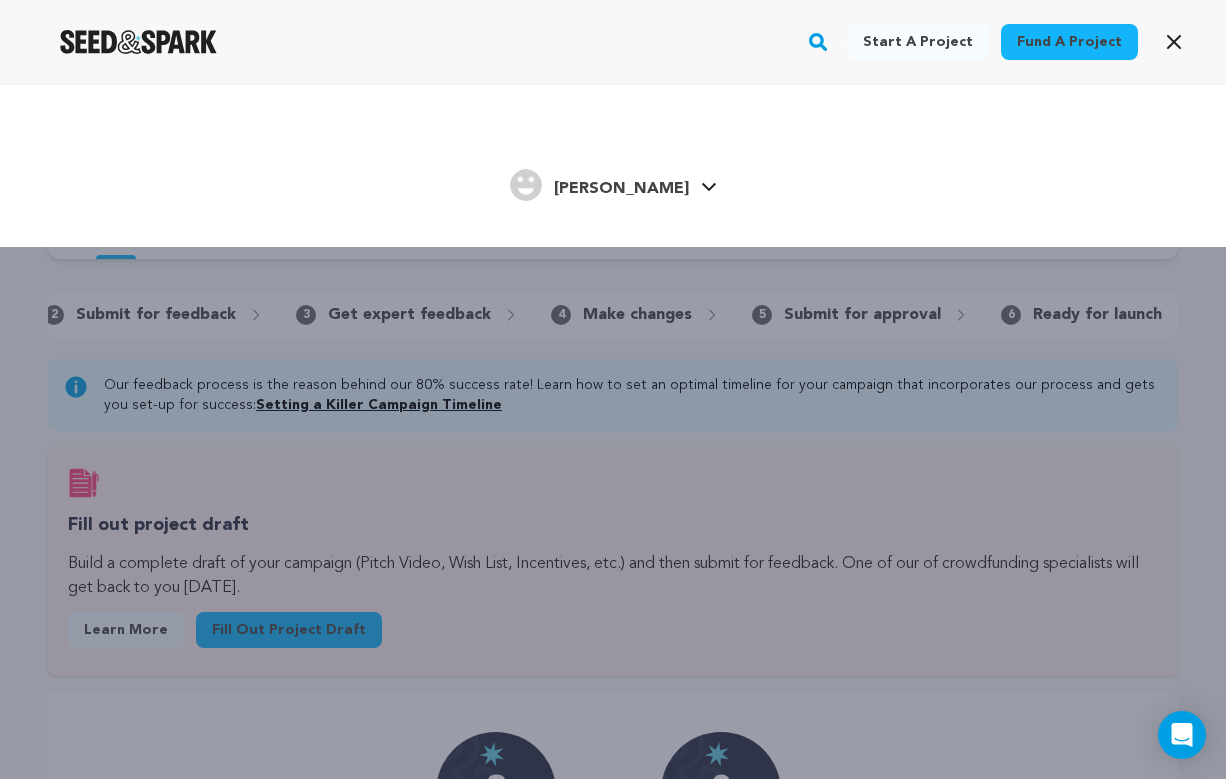 click on "Lambert-Zaffino B.
Lambert-Zaffino B." at bounding box center [613, 183] 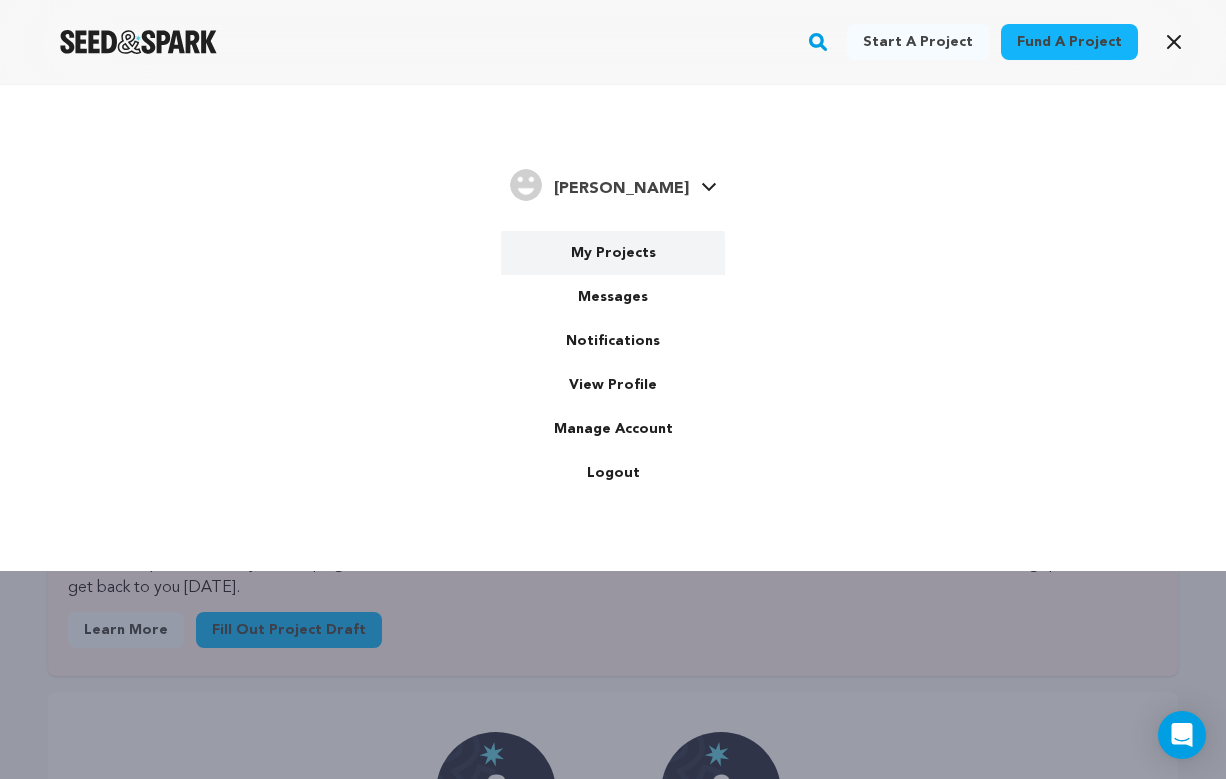 click on "My Projects" at bounding box center [613, 253] 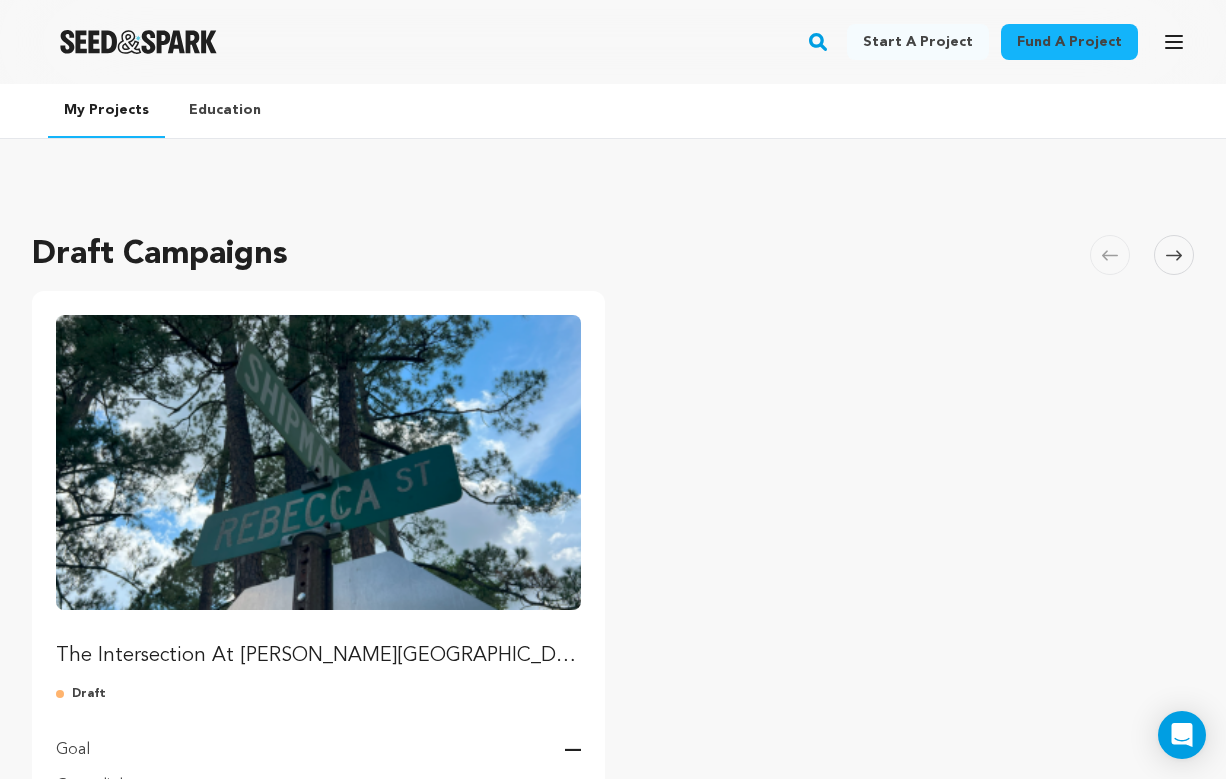 scroll, scrollTop: 0, scrollLeft: 0, axis: both 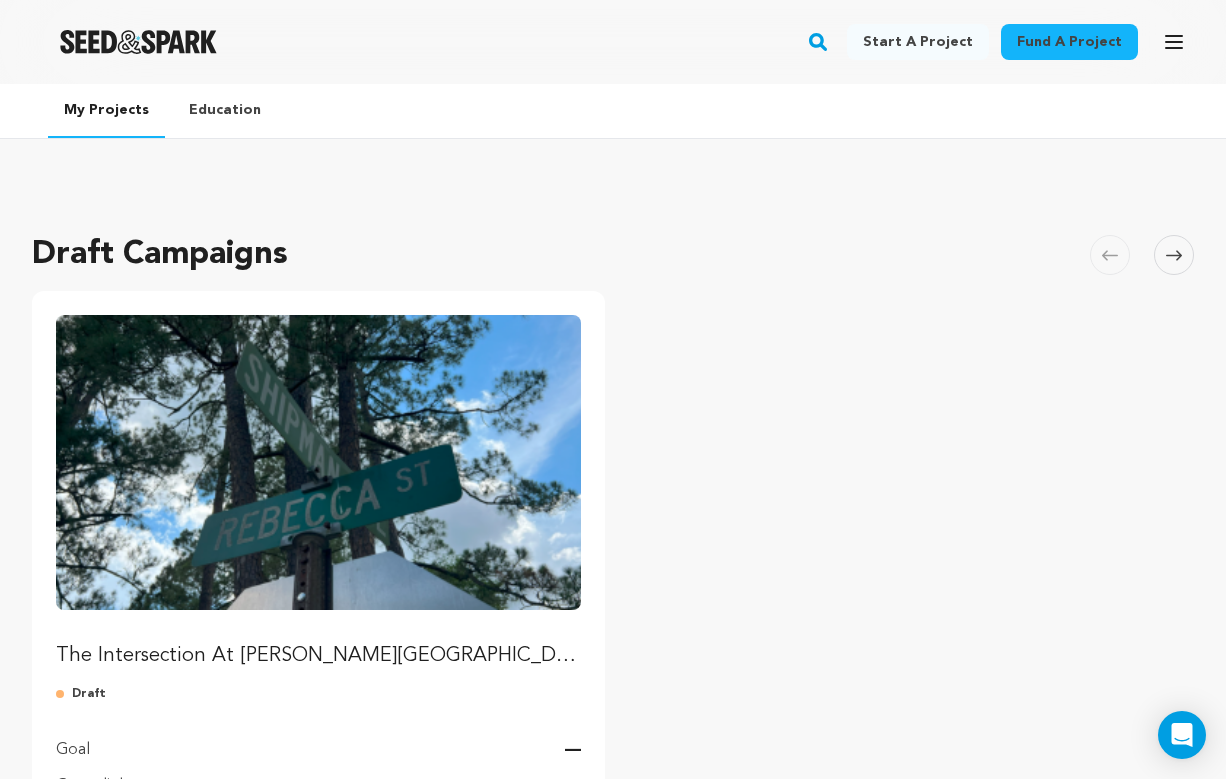 click at bounding box center [318, 462] 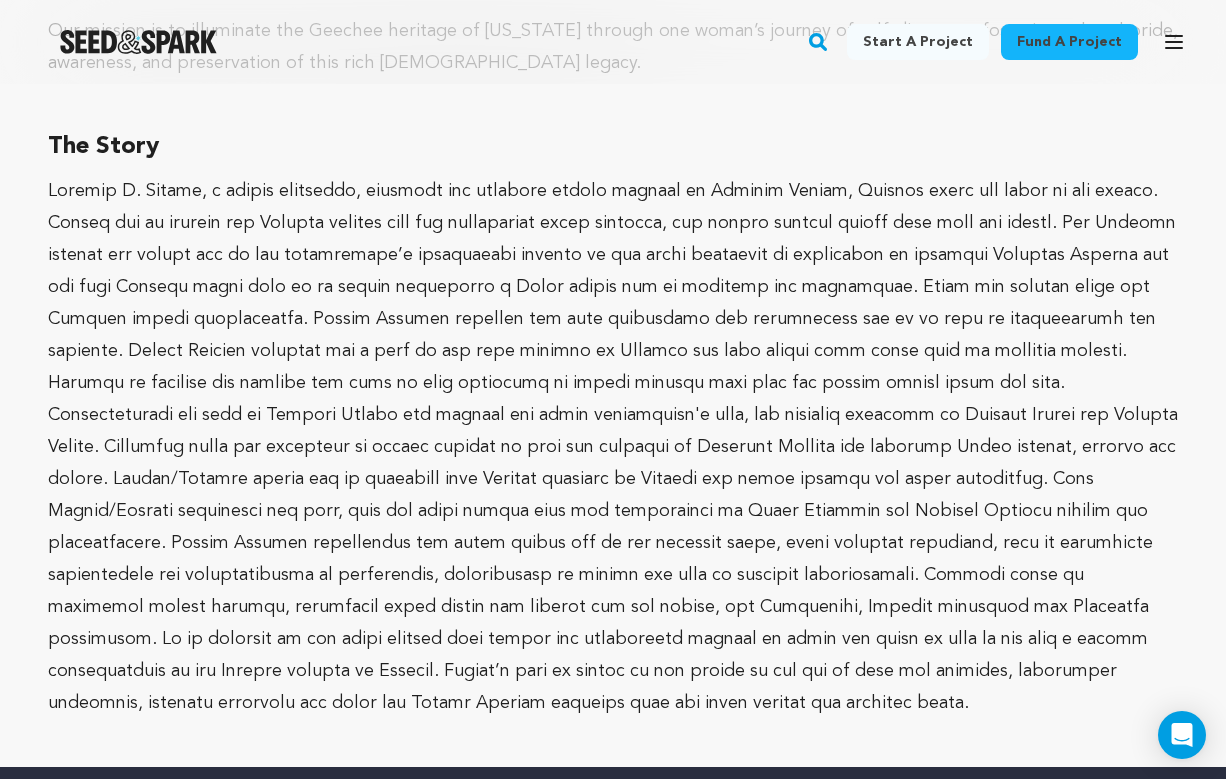 scroll, scrollTop: 1726, scrollLeft: 0, axis: vertical 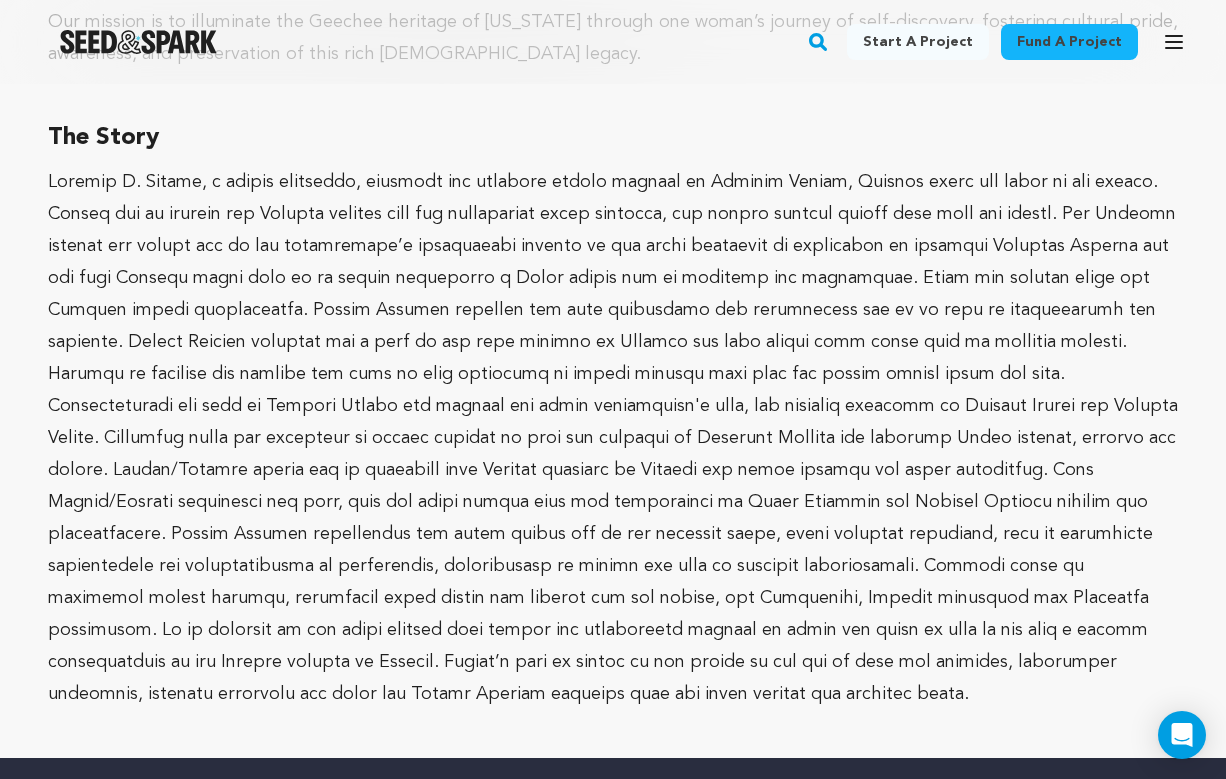 drag, startPoint x: 47, startPoint y: 116, endPoint x: 1311, endPoint y: 649, distance: 1371.7817 